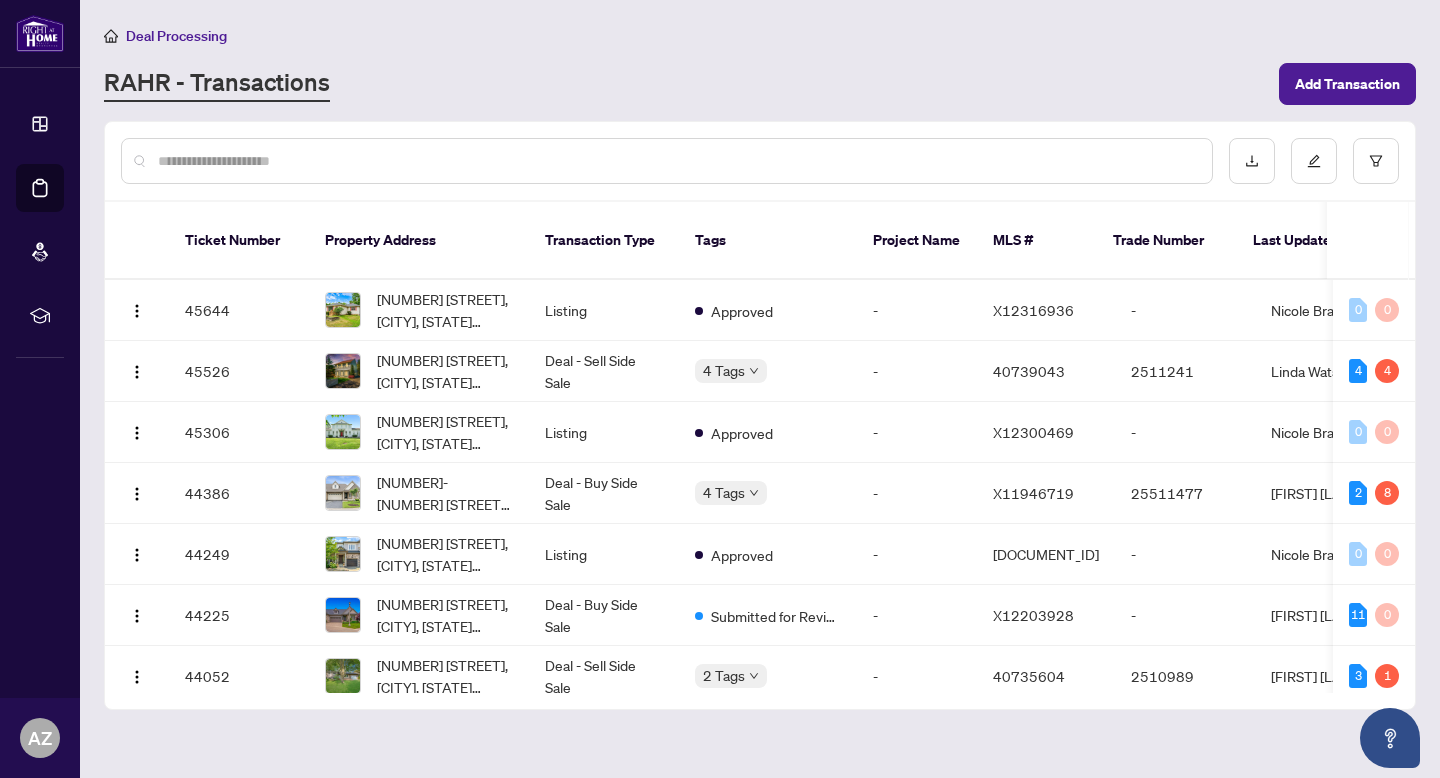 click at bounding box center [677, 161] 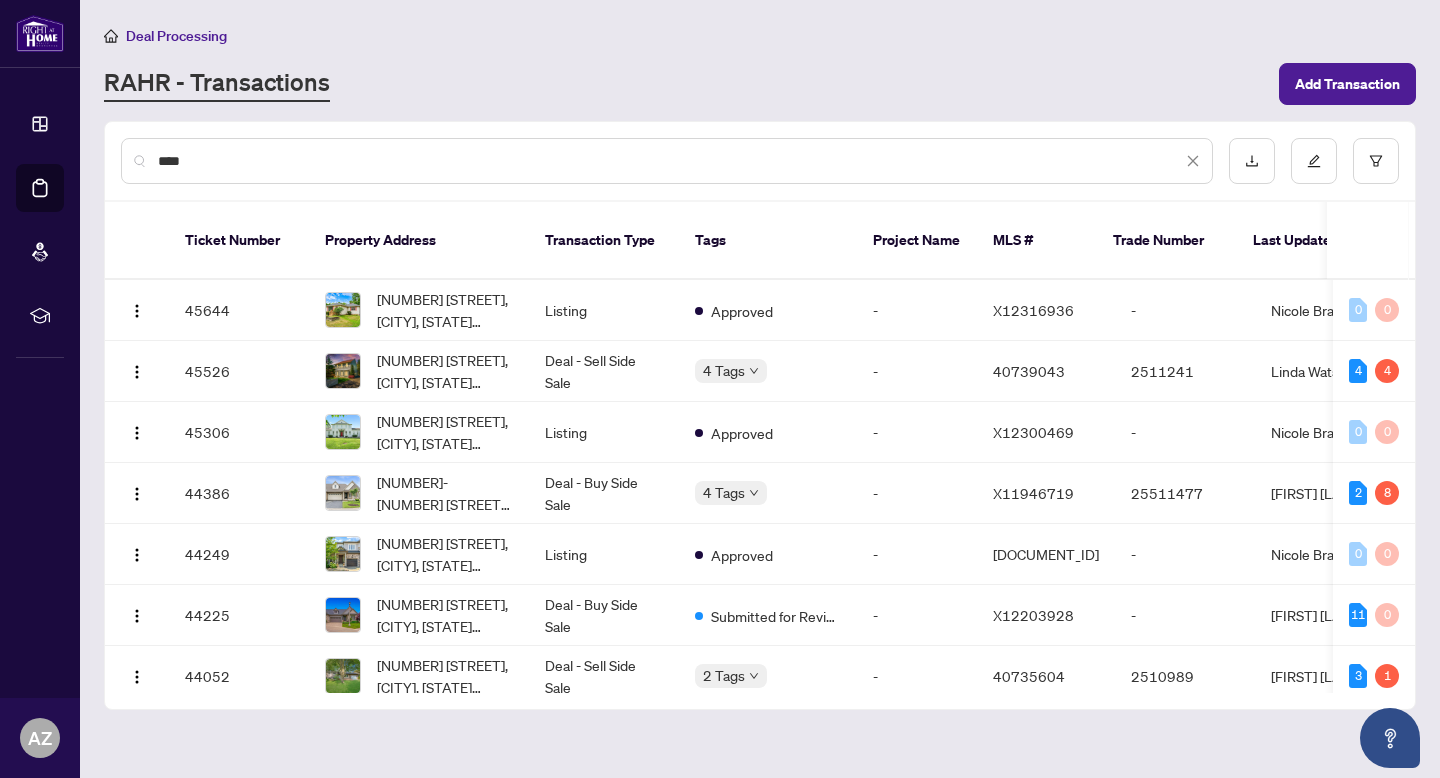 type on "****" 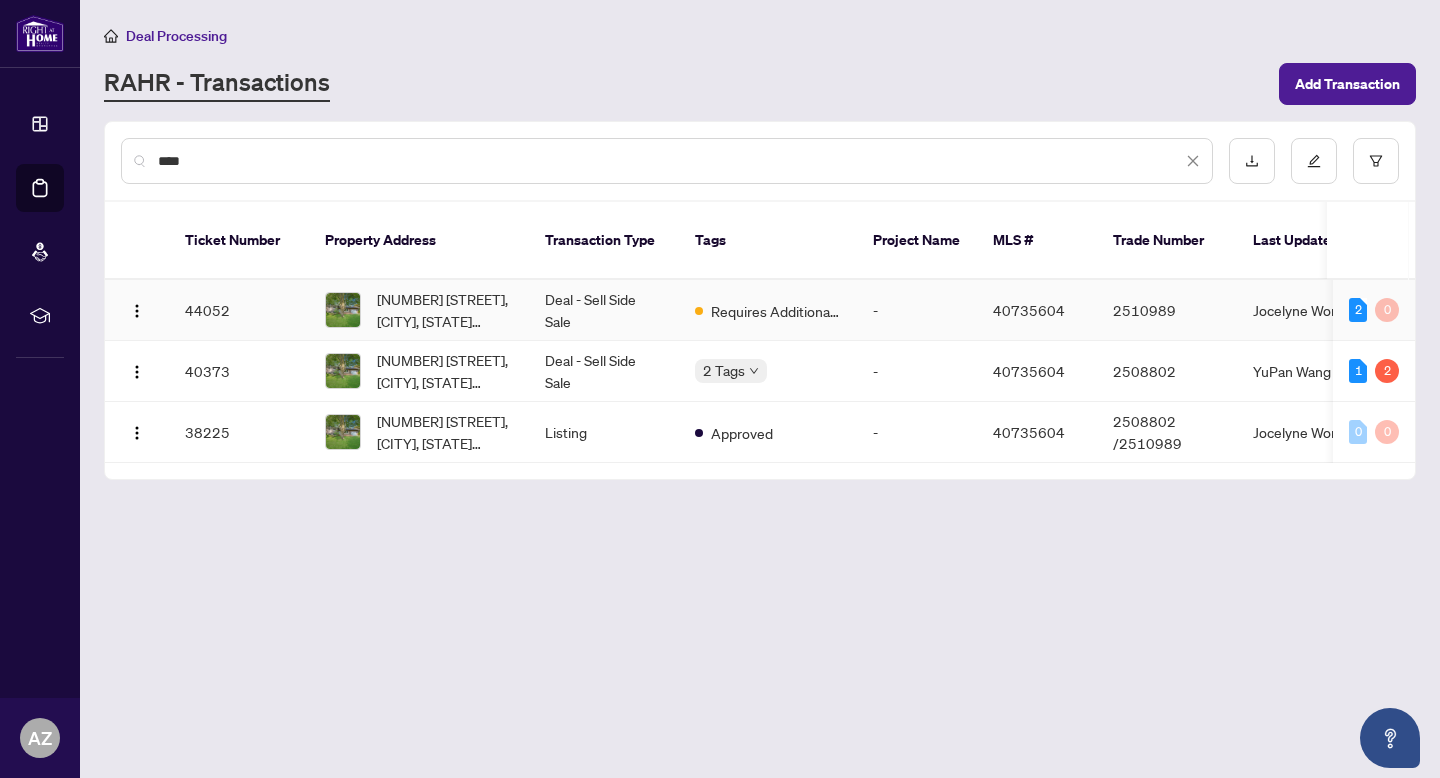 click on "Requires Additional Docs" at bounding box center (768, 310) 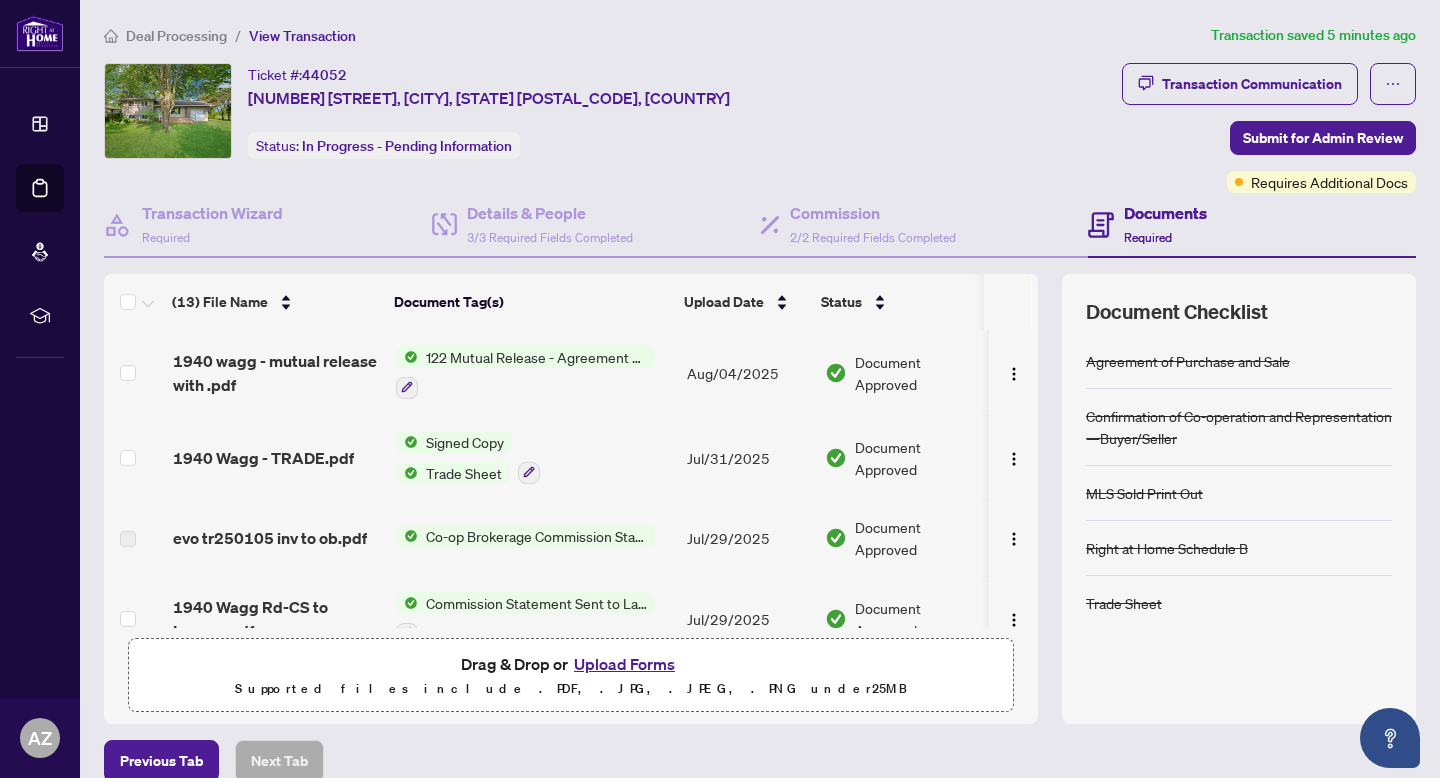 click on "Deal Processing / View Transaction" at bounding box center [653, 35] 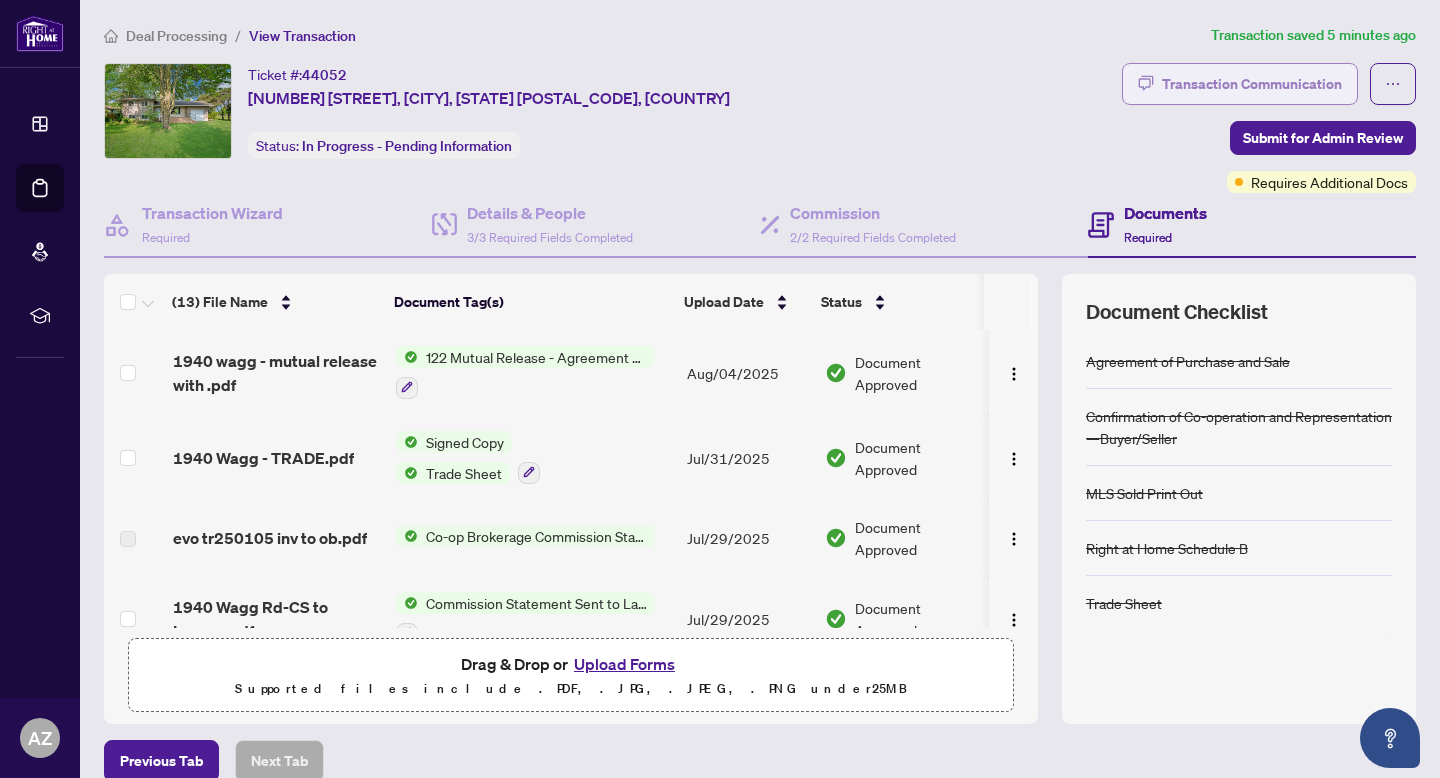 click on "Transaction Communication" at bounding box center [1252, 84] 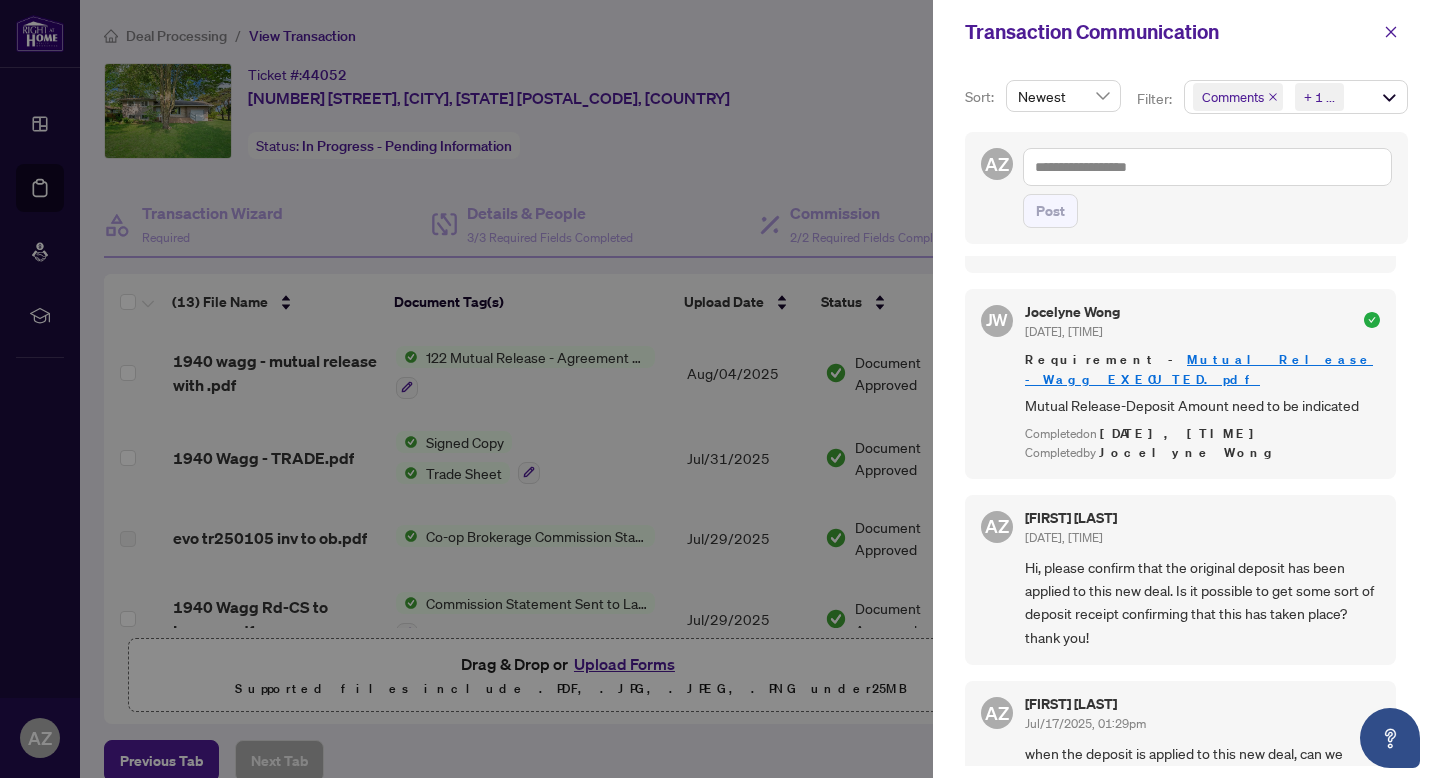 scroll, scrollTop: 469, scrollLeft: 0, axis: vertical 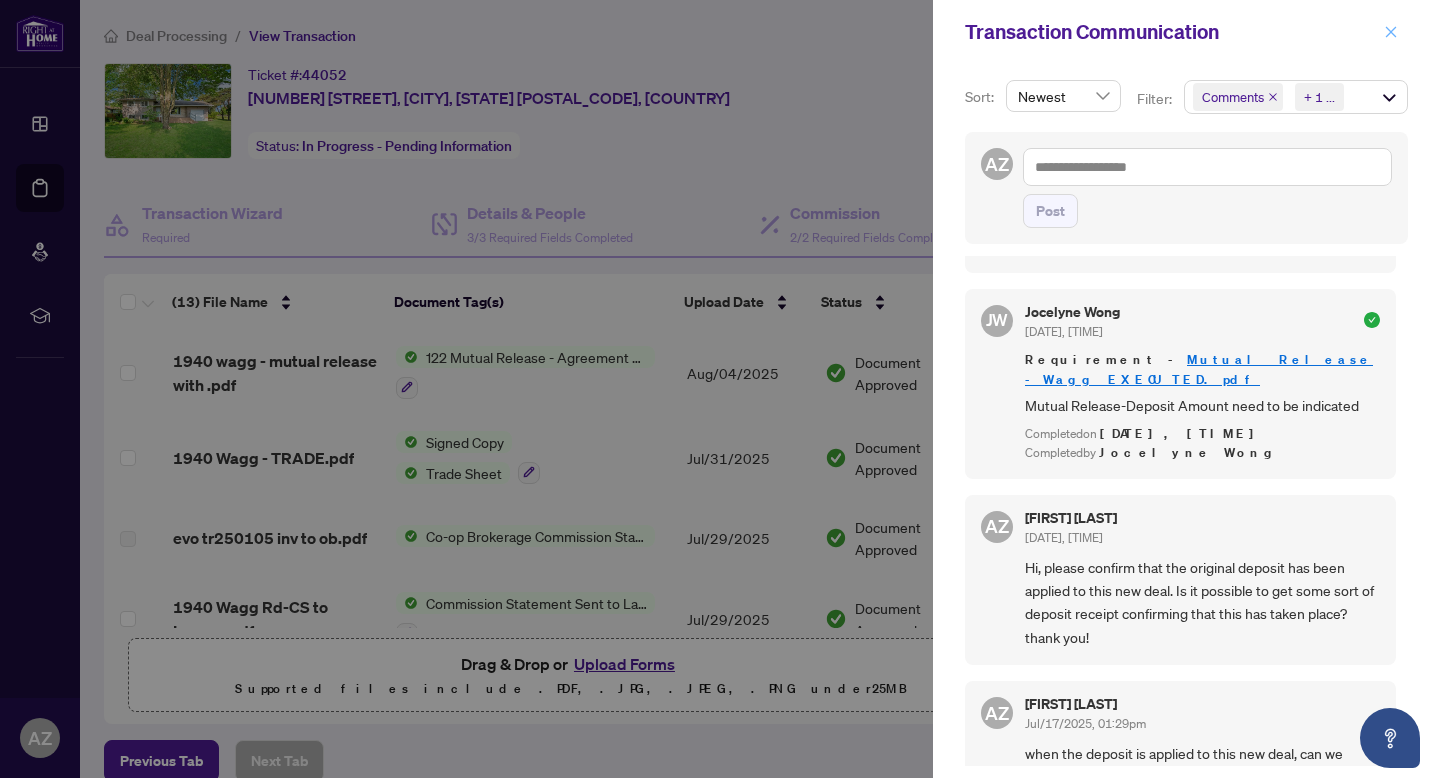 click 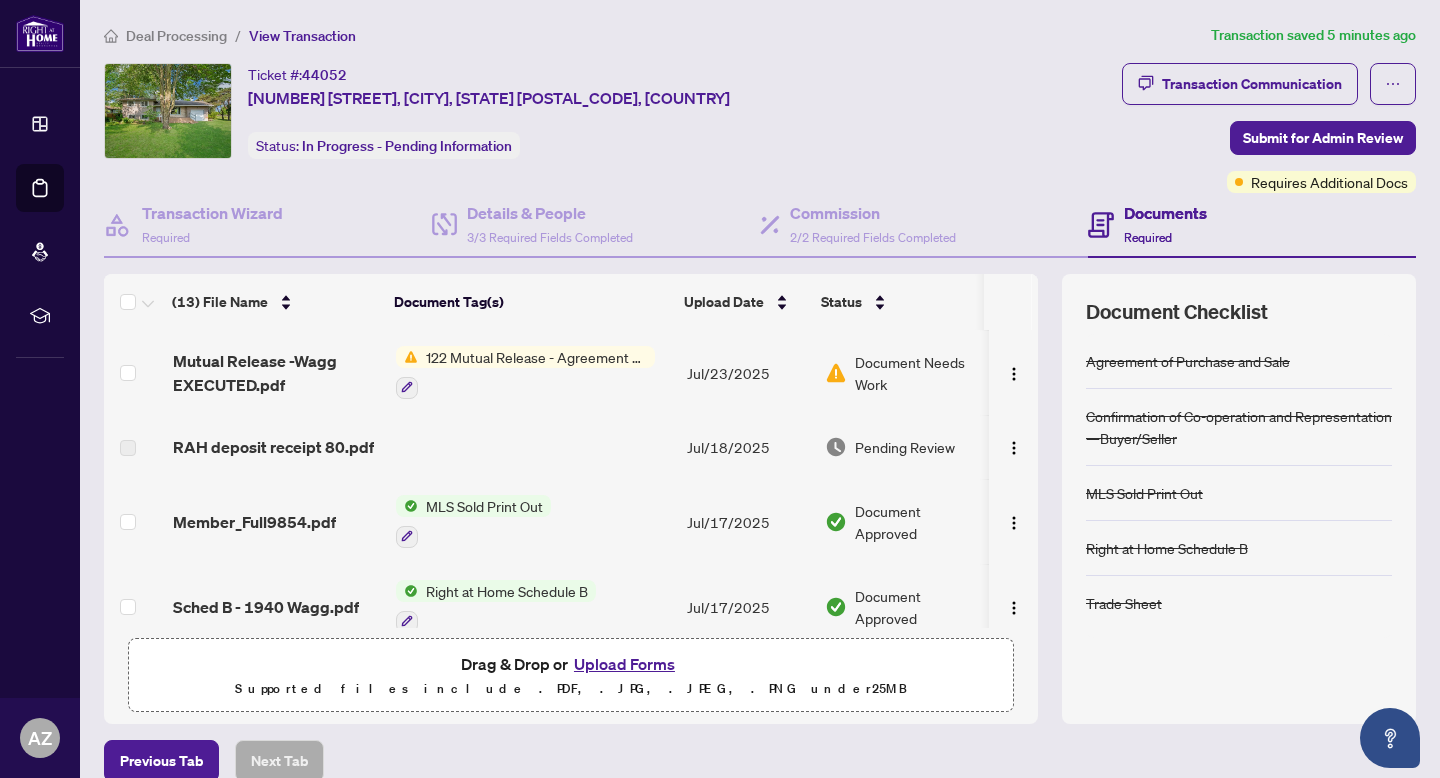 scroll, scrollTop: 410, scrollLeft: 0, axis: vertical 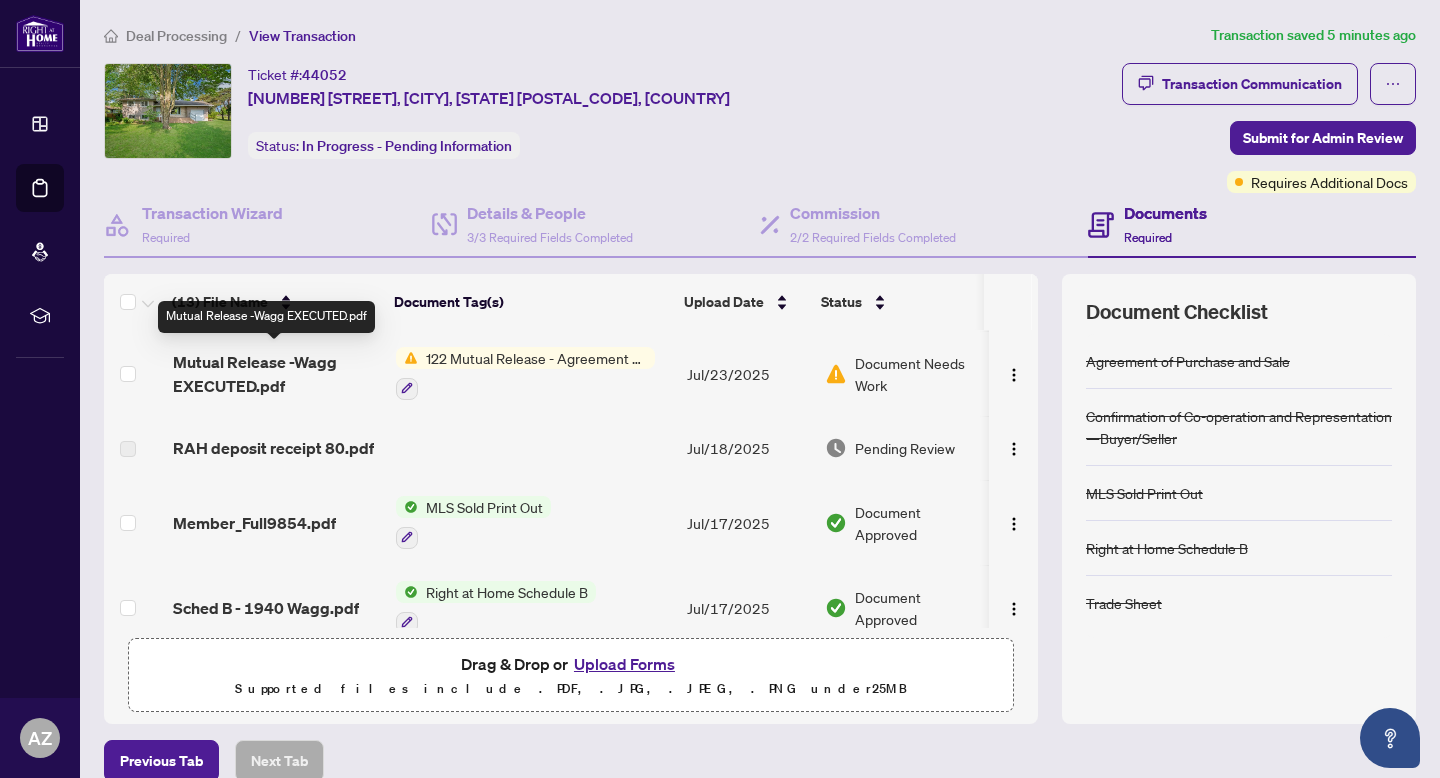 click on "Mutual Release -Wagg EXECUTED.pdf" at bounding box center (276, 374) 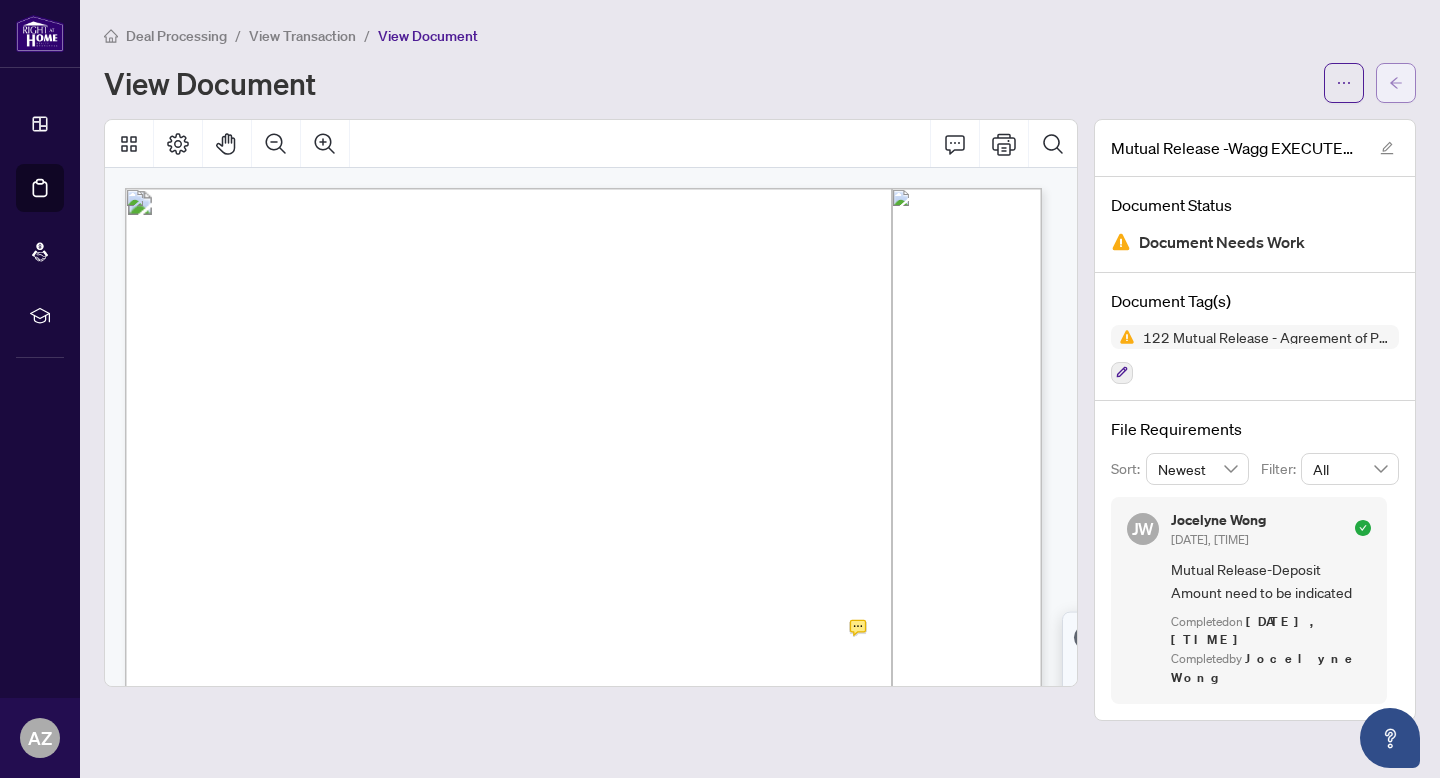 click at bounding box center [1396, 83] 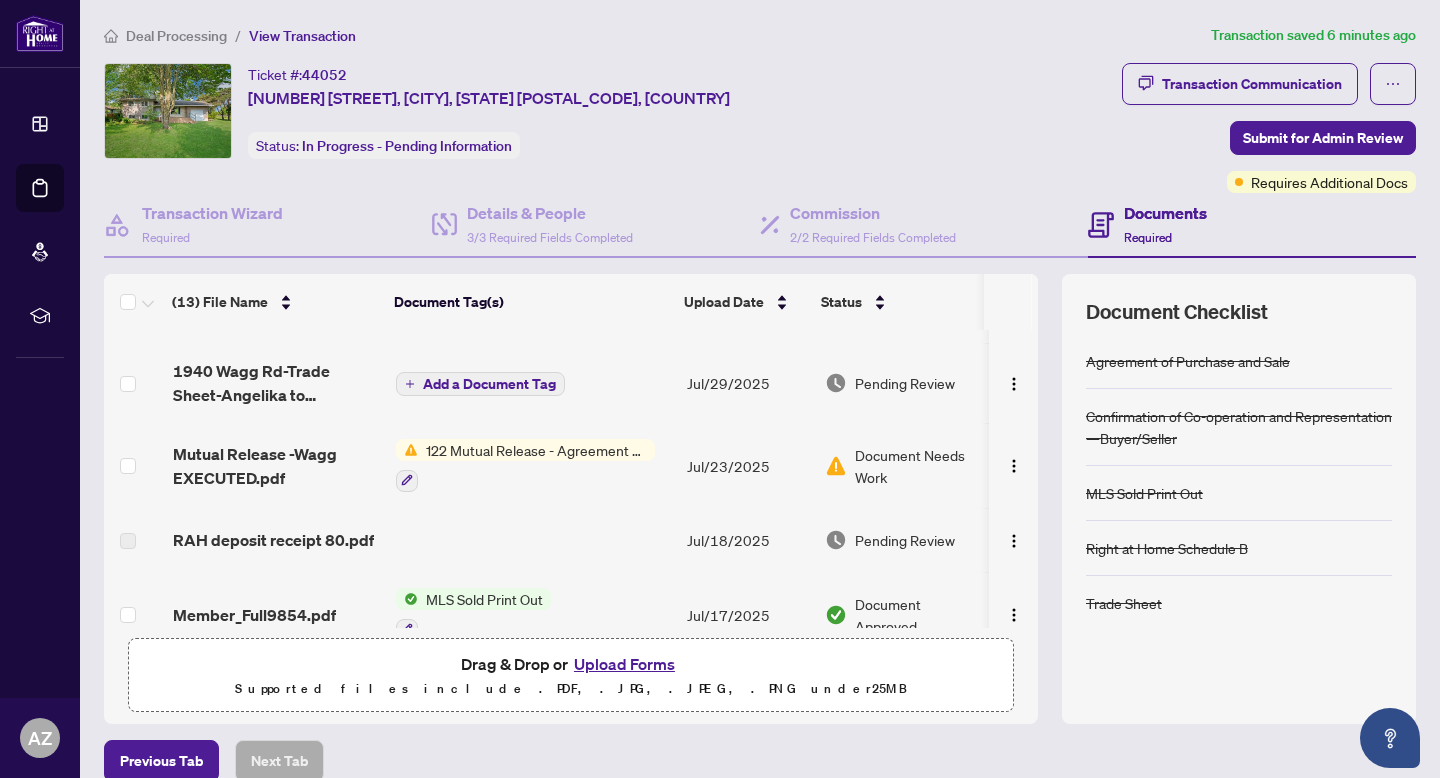 scroll, scrollTop: 318, scrollLeft: 0, axis: vertical 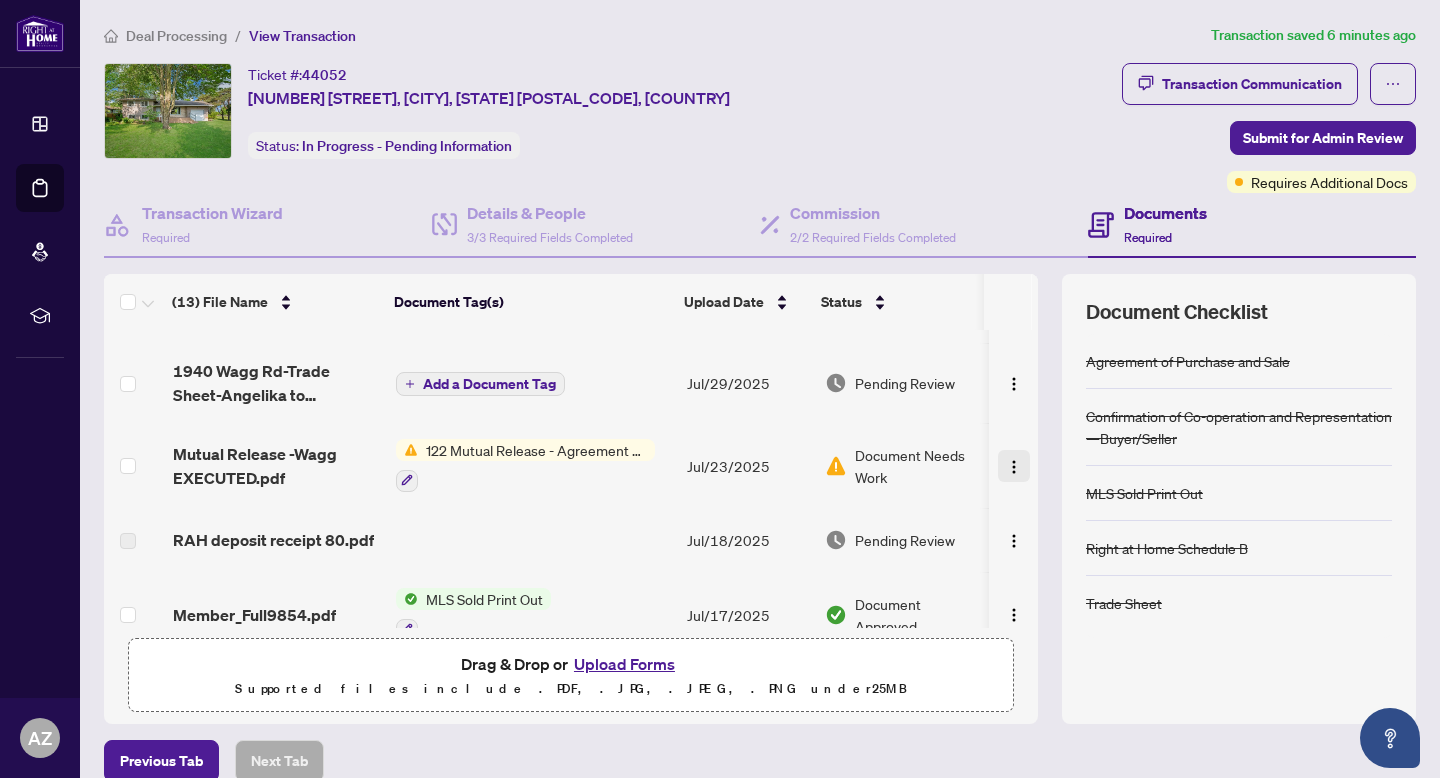 click at bounding box center (1014, 467) 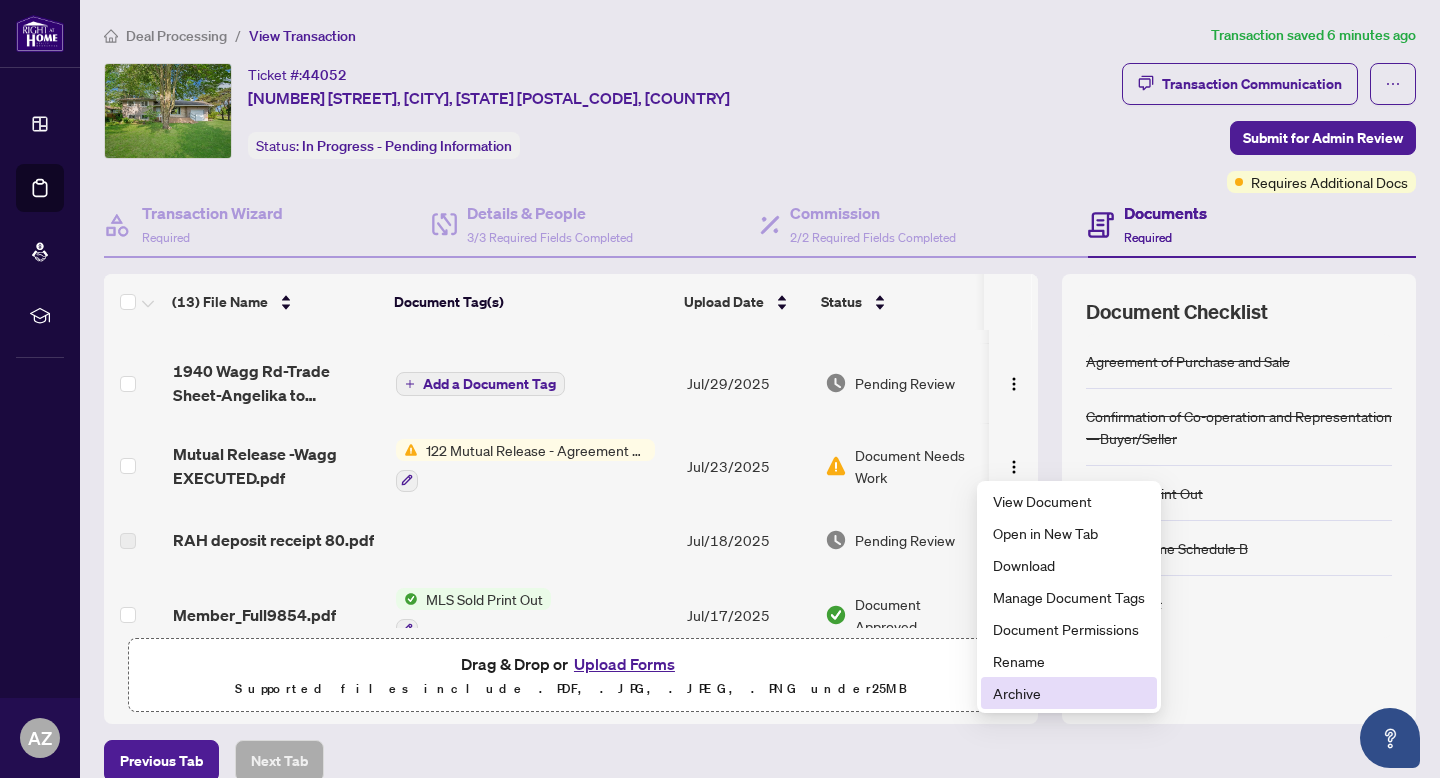 click on "Archive" at bounding box center (1069, 693) 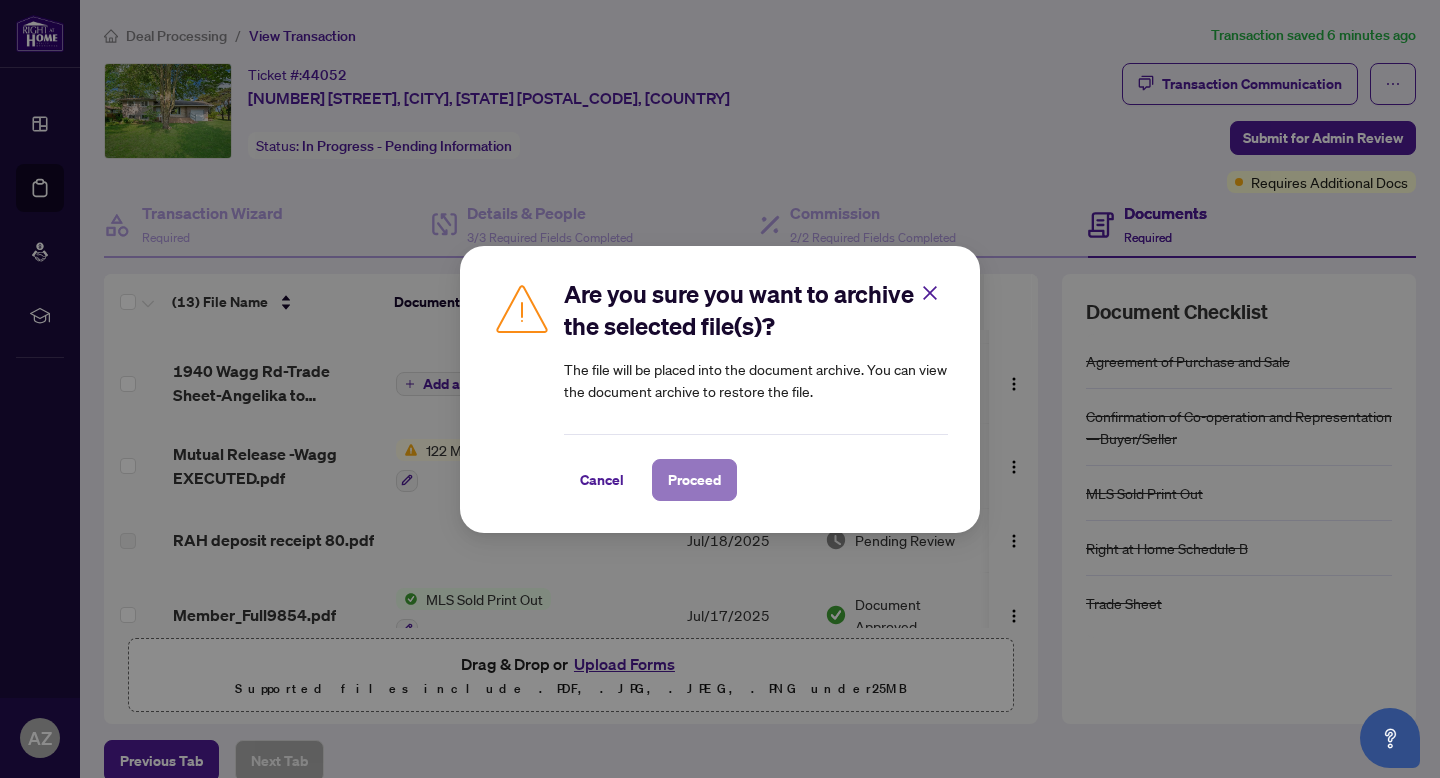 click on "Proceed" at bounding box center (694, 480) 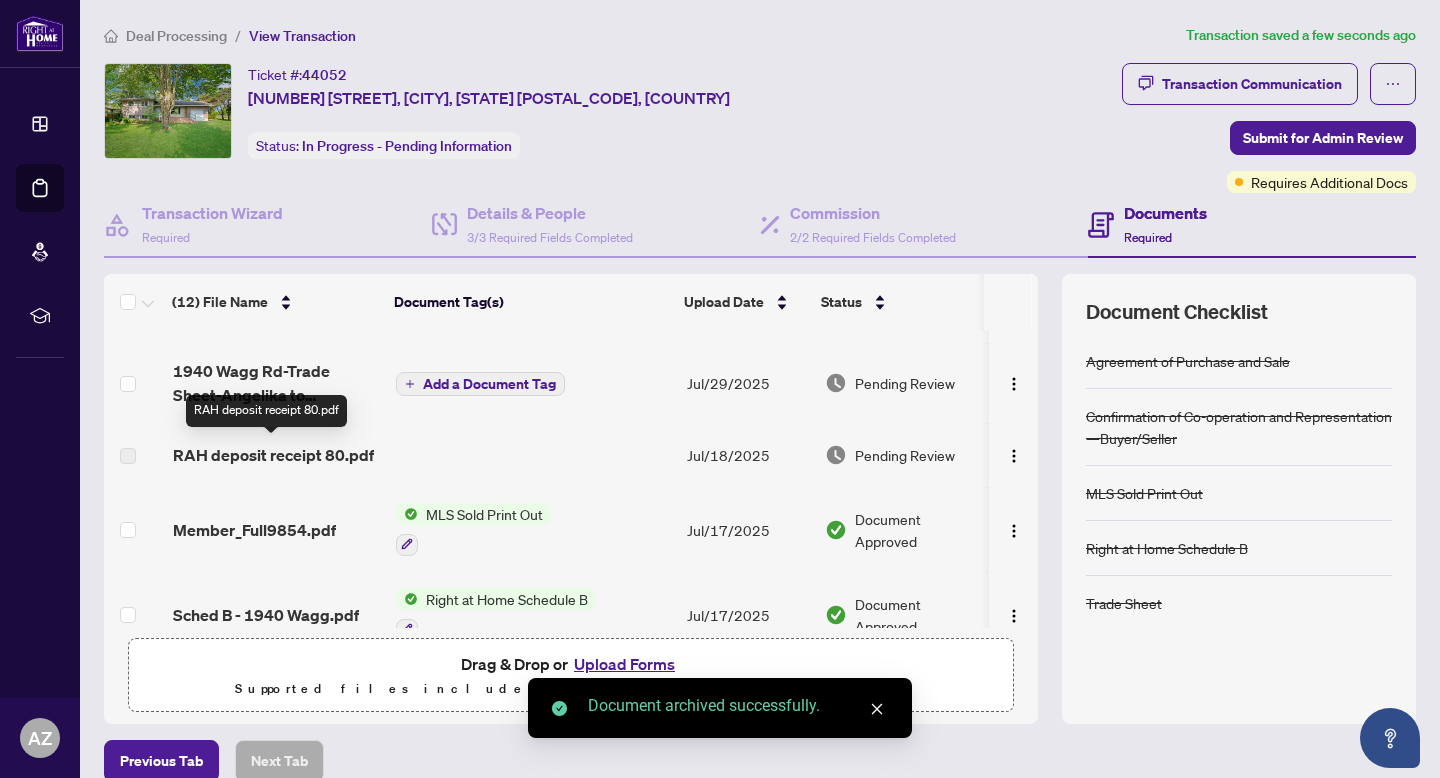 click on "RAH deposit receipt 80.pdf" at bounding box center [273, 455] 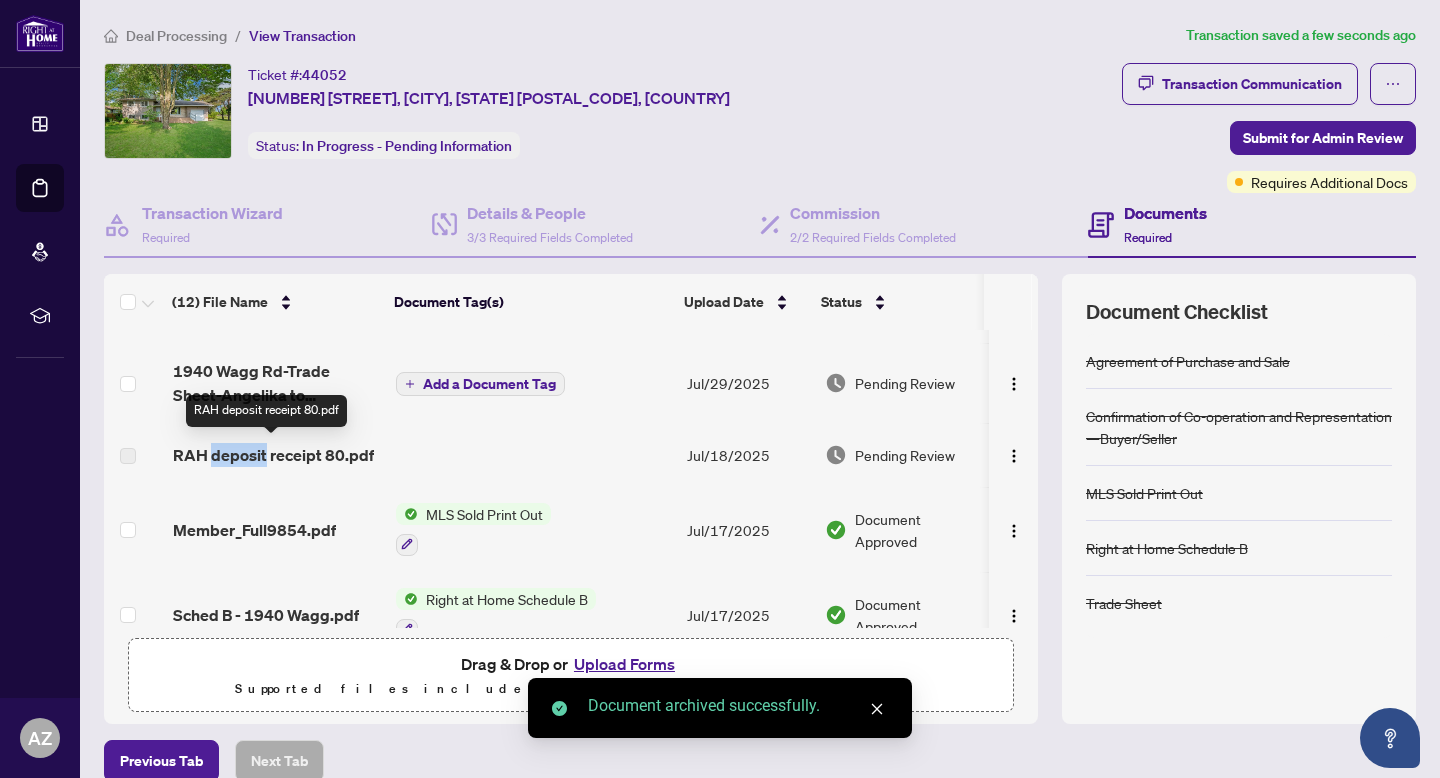 click on "RAH deposit receipt 80.pdf" at bounding box center (273, 455) 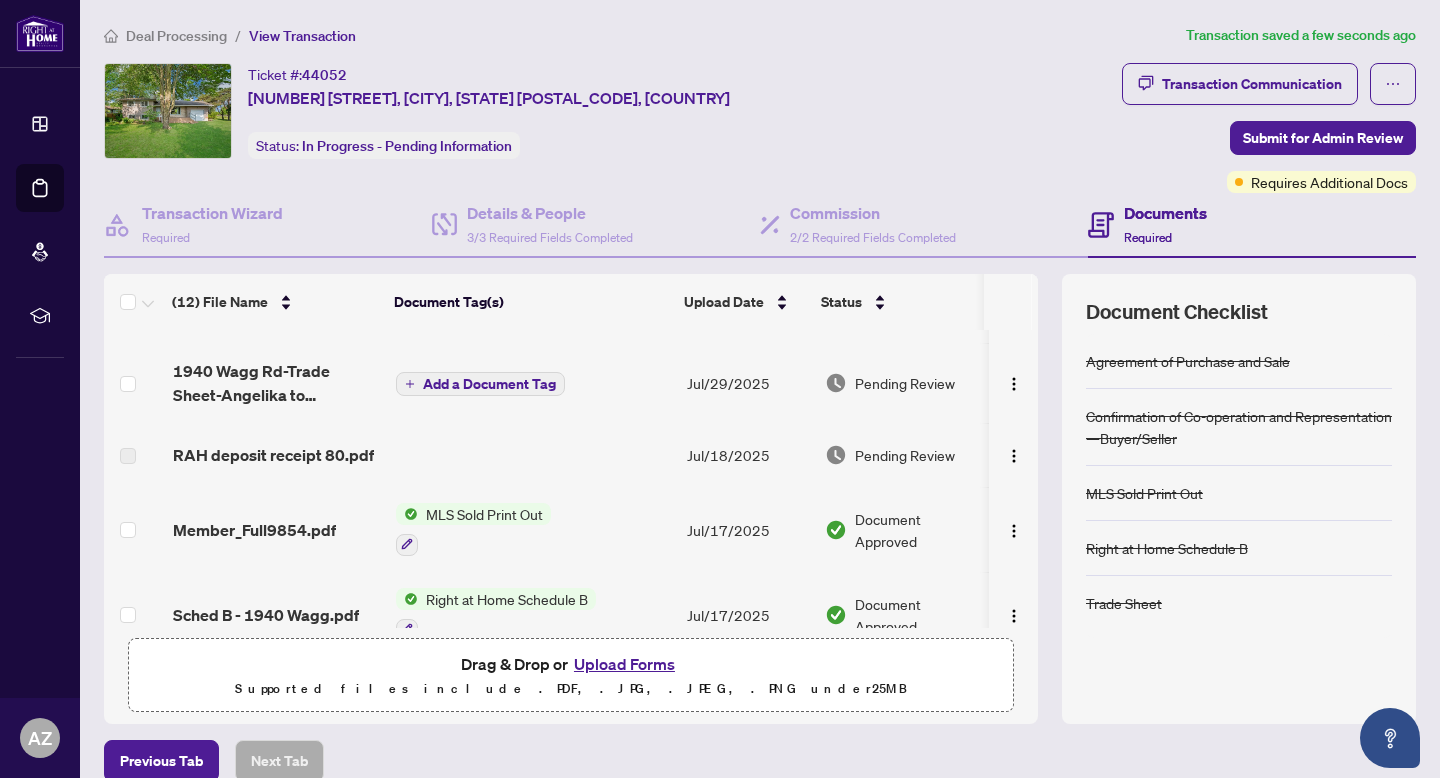 click on "1940 Wagg Rd-Trade Sheet-Angelika to Review.pdf" at bounding box center [276, 383] 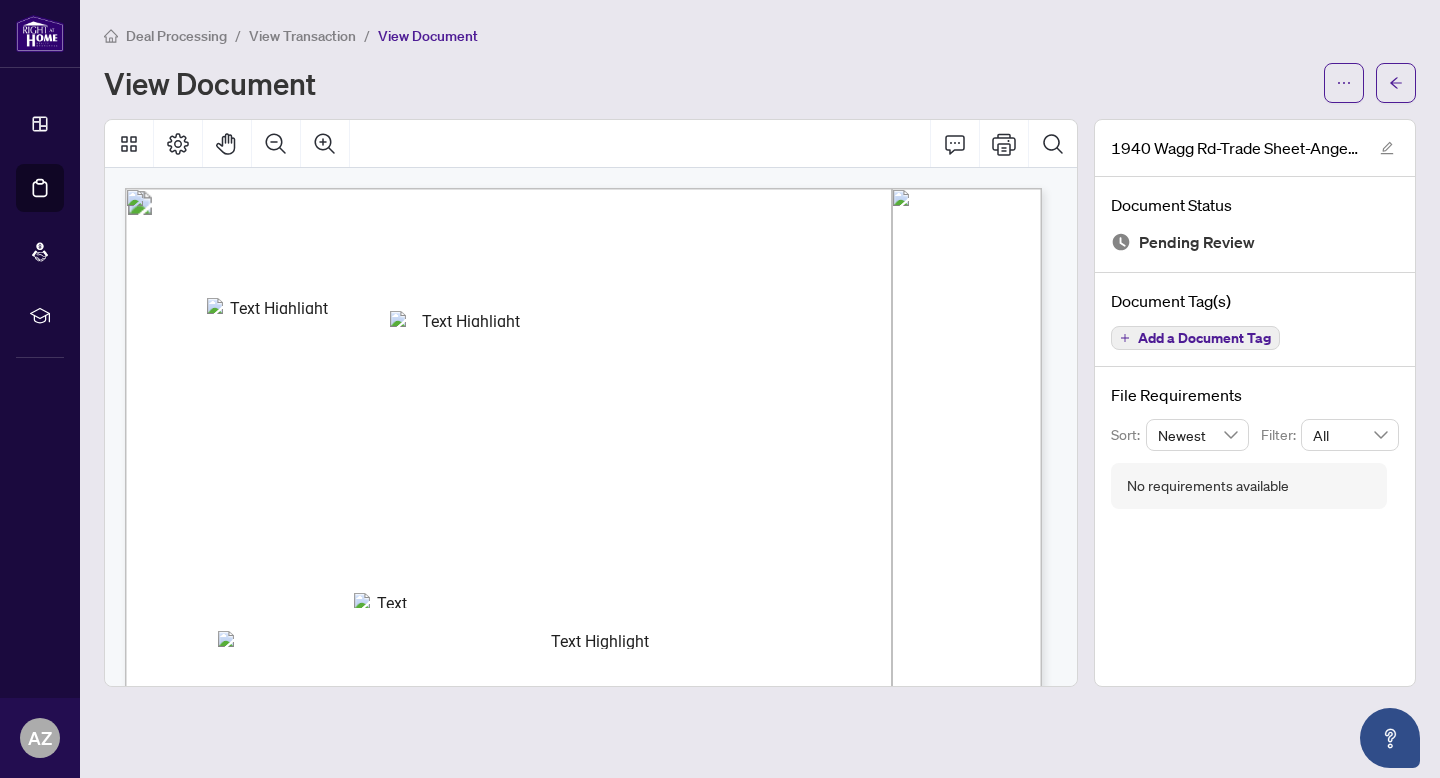 click on "Deal Processing / View Transaction / View Document View Document 1940 Wagg Rd-Trade Sheet-Angelika to Review.pdf Document Status Pending Review Document Tag(s) Add a Document Tag File Requirements Sort: Newest Filter: All No requirements available" at bounding box center (760, 355) 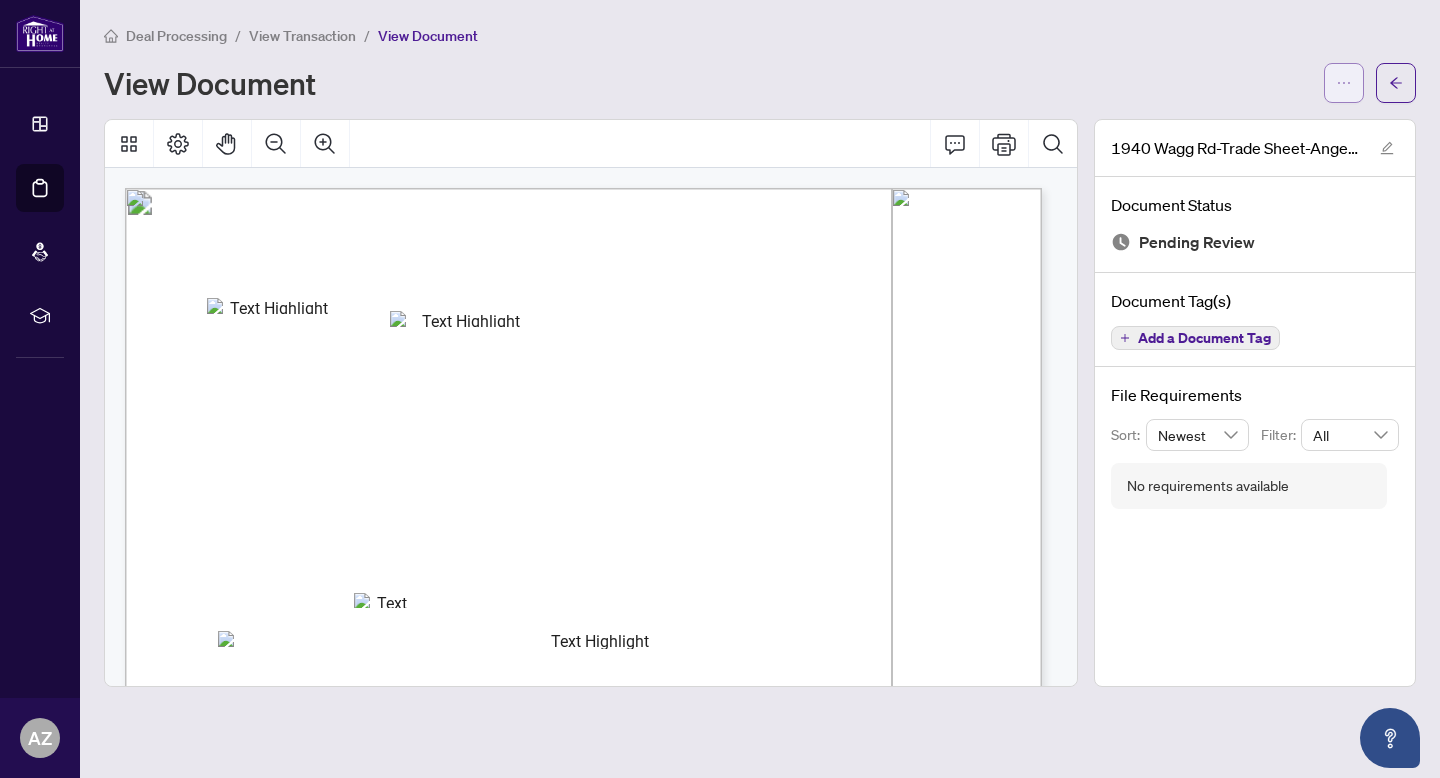 click 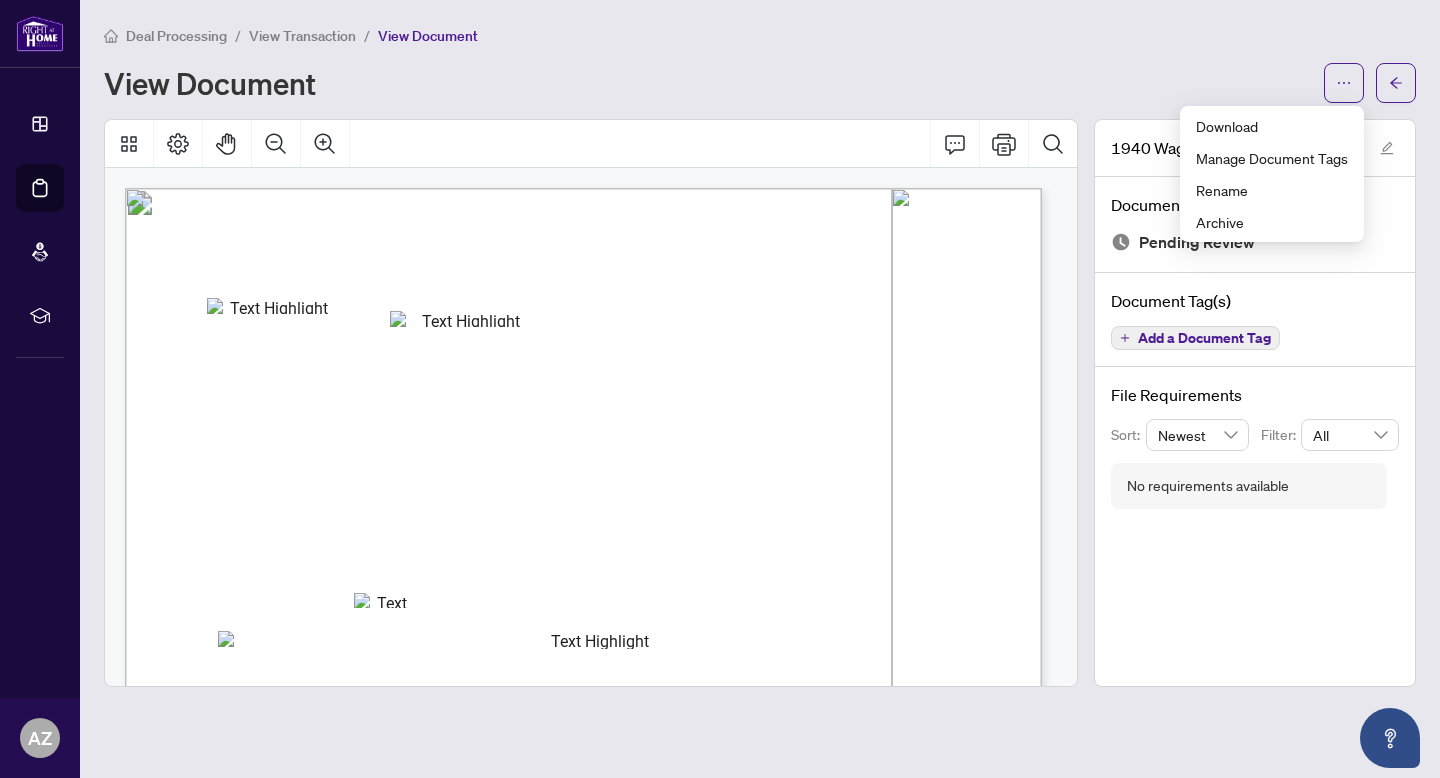 click on "Deal Processing / View Transaction / View Document View Document 1940 Wagg Rd-Trade Sheet-Angelika to Review.pdf Document Status Pending Review Document Tag(s) Add a Document Tag File Requirements Sort: Newest Filter: All No requirements available" at bounding box center [760, 389] 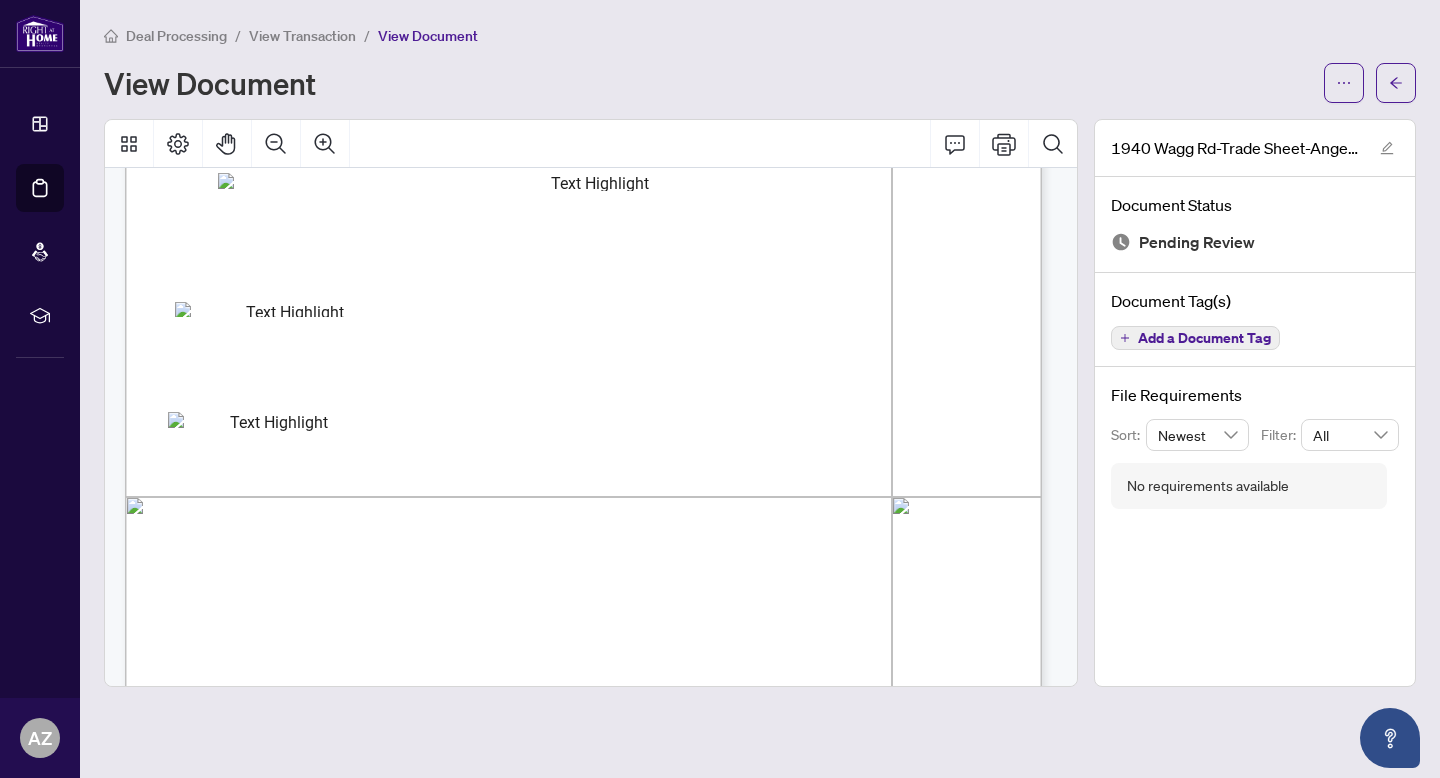 scroll, scrollTop: 708, scrollLeft: 0, axis: vertical 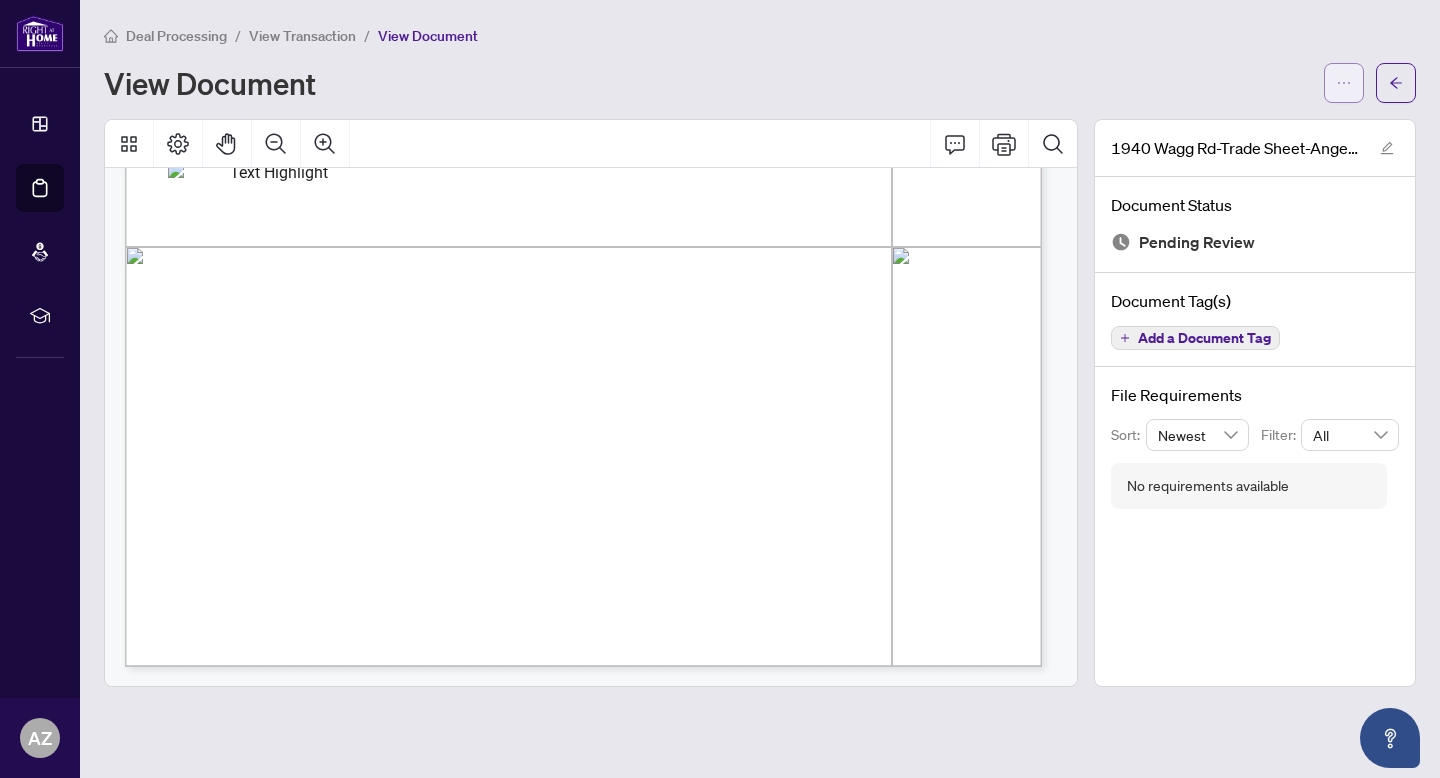 click at bounding box center [1344, 83] 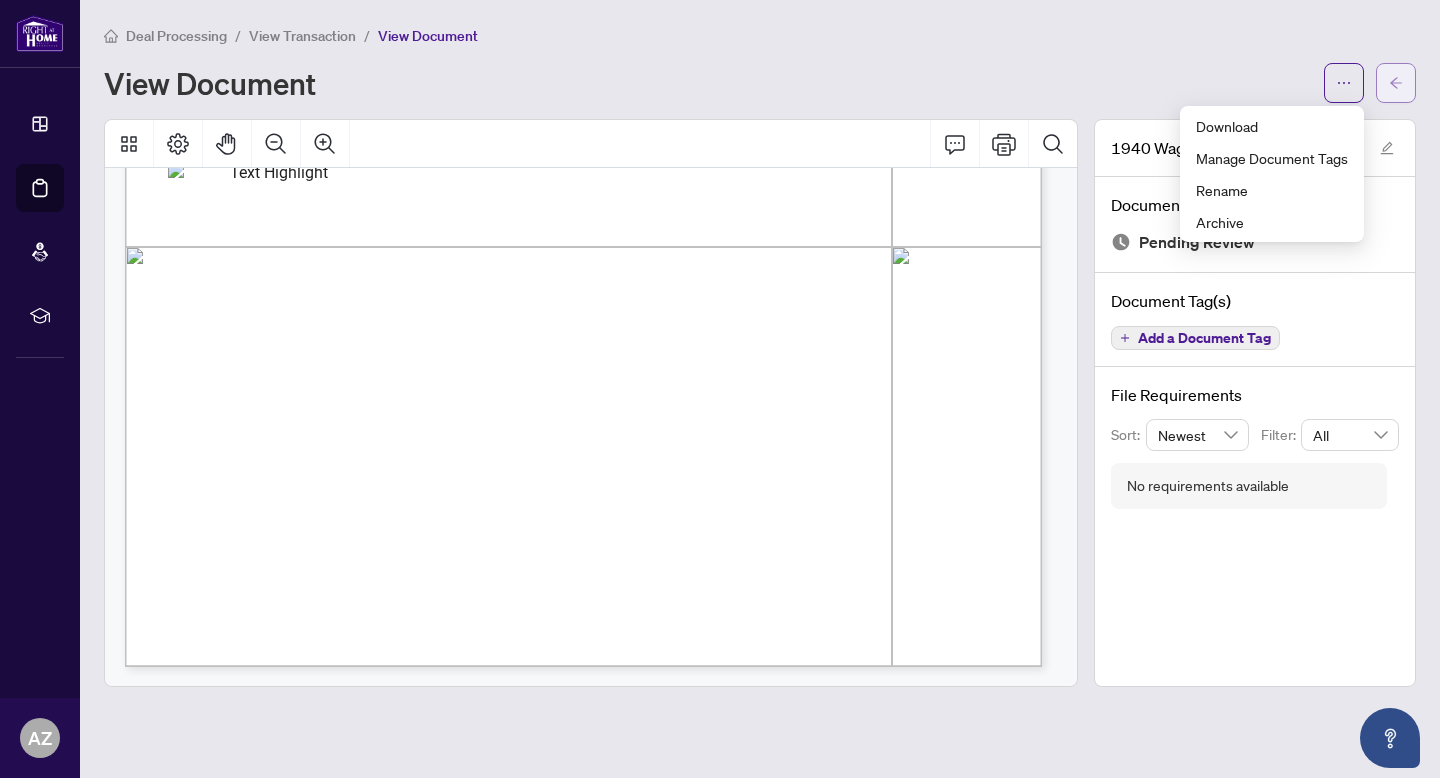 click at bounding box center [1396, 83] 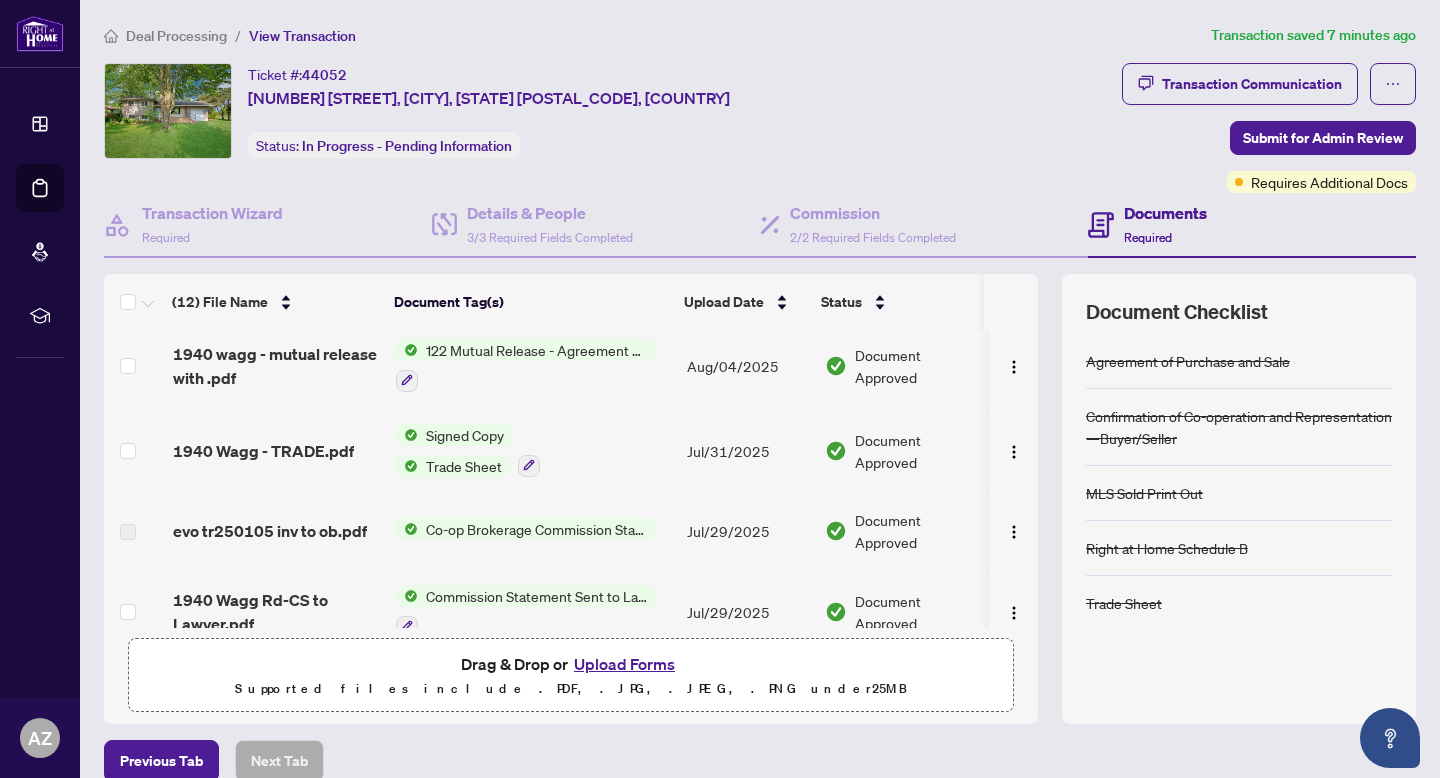 scroll, scrollTop: 8, scrollLeft: 0, axis: vertical 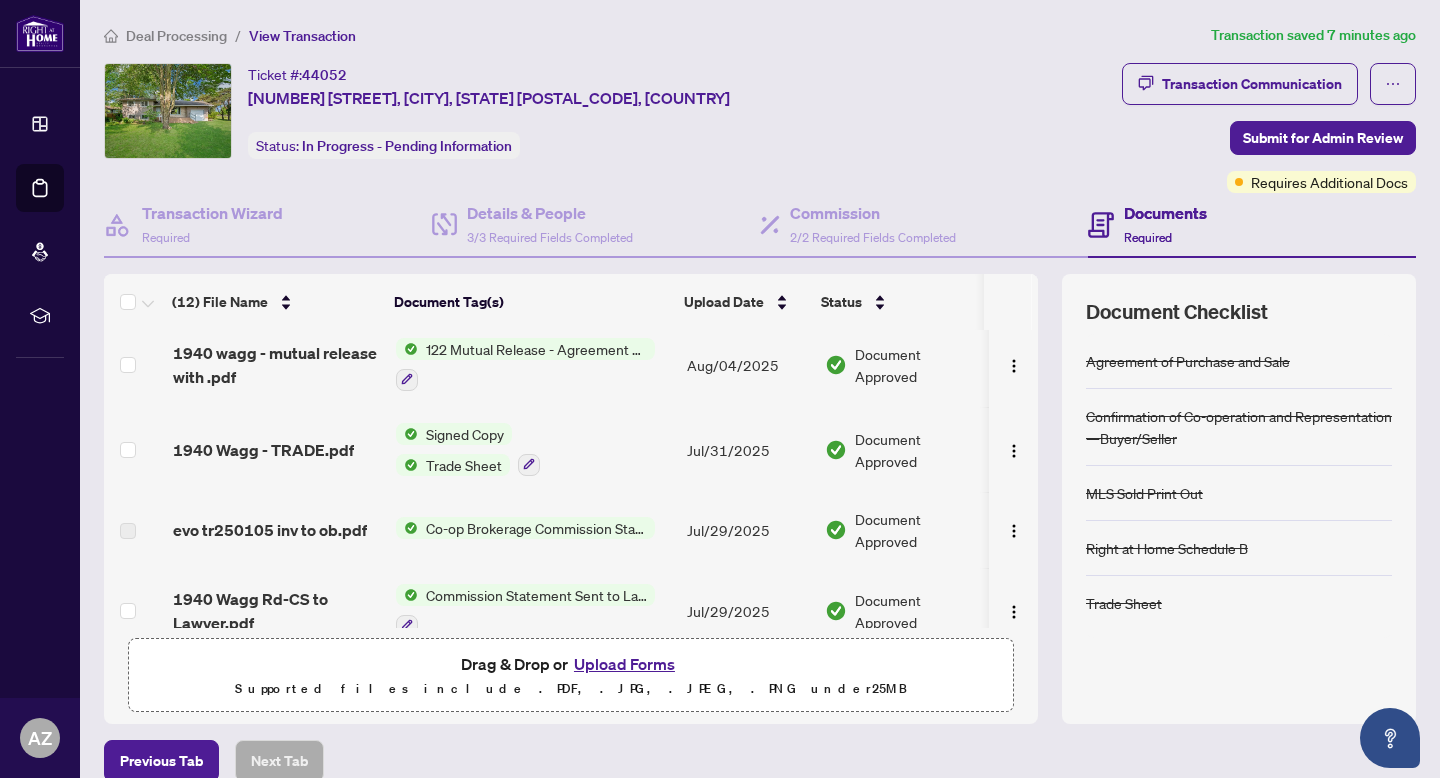 click on "1940 Wagg - TRADE.pdf" at bounding box center (263, 450) 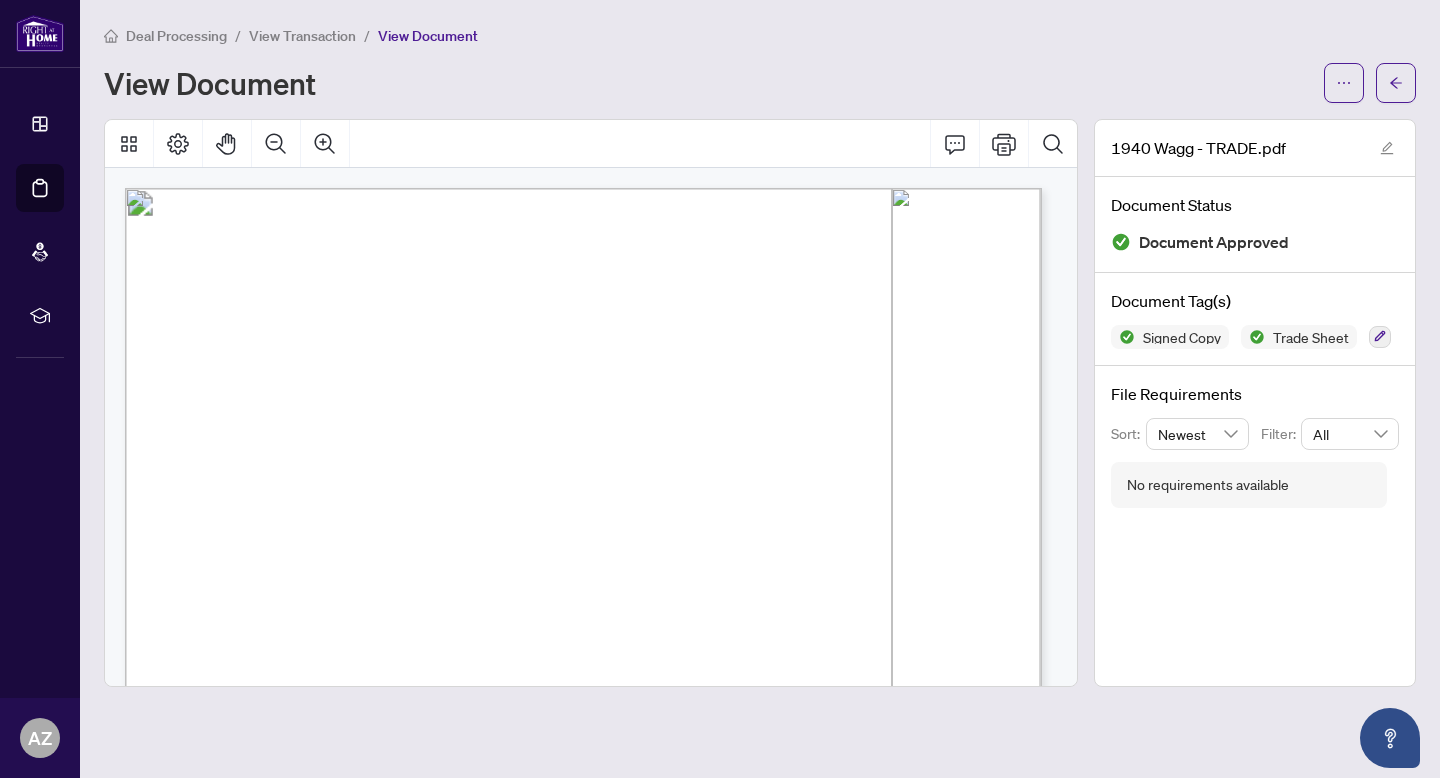 scroll, scrollTop: 698, scrollLeft: 0, axis: vertical 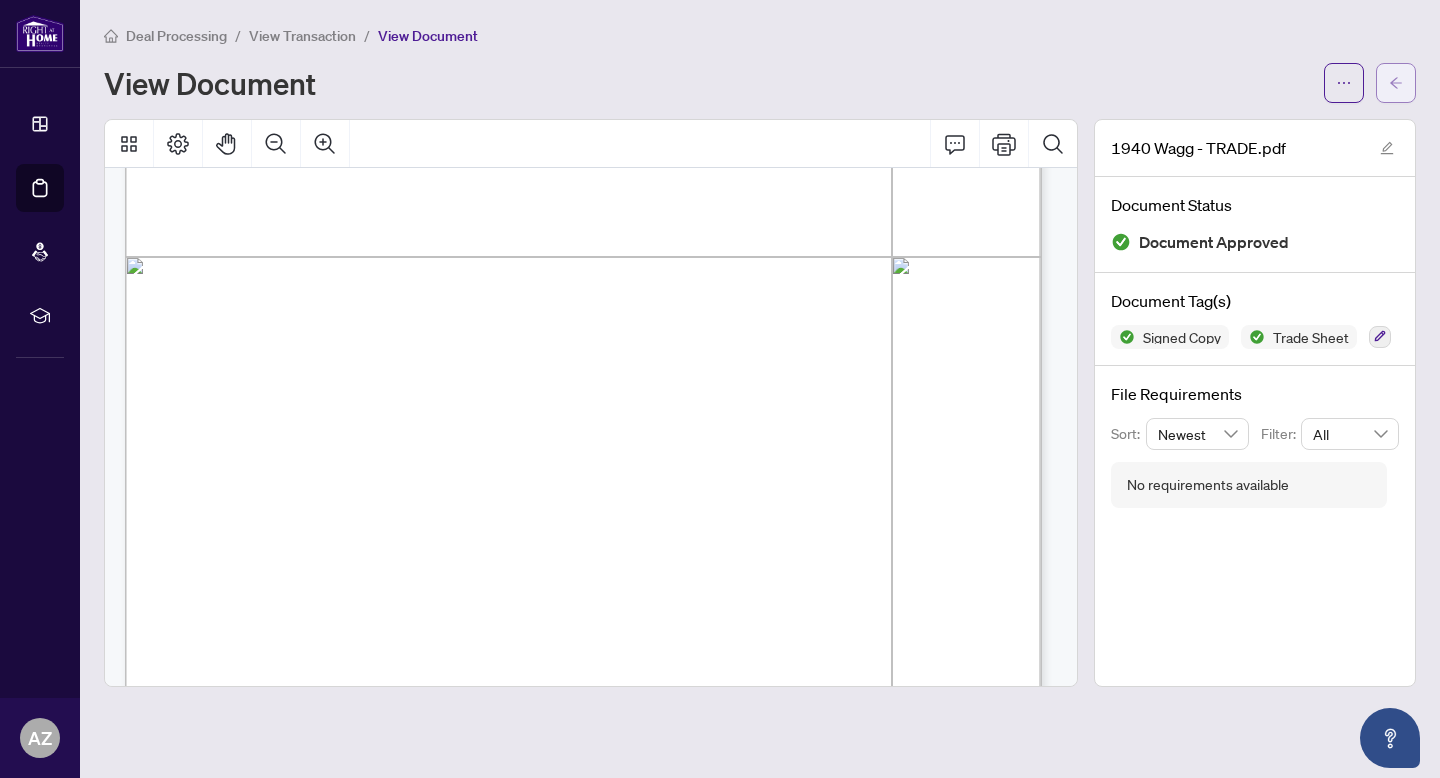 click 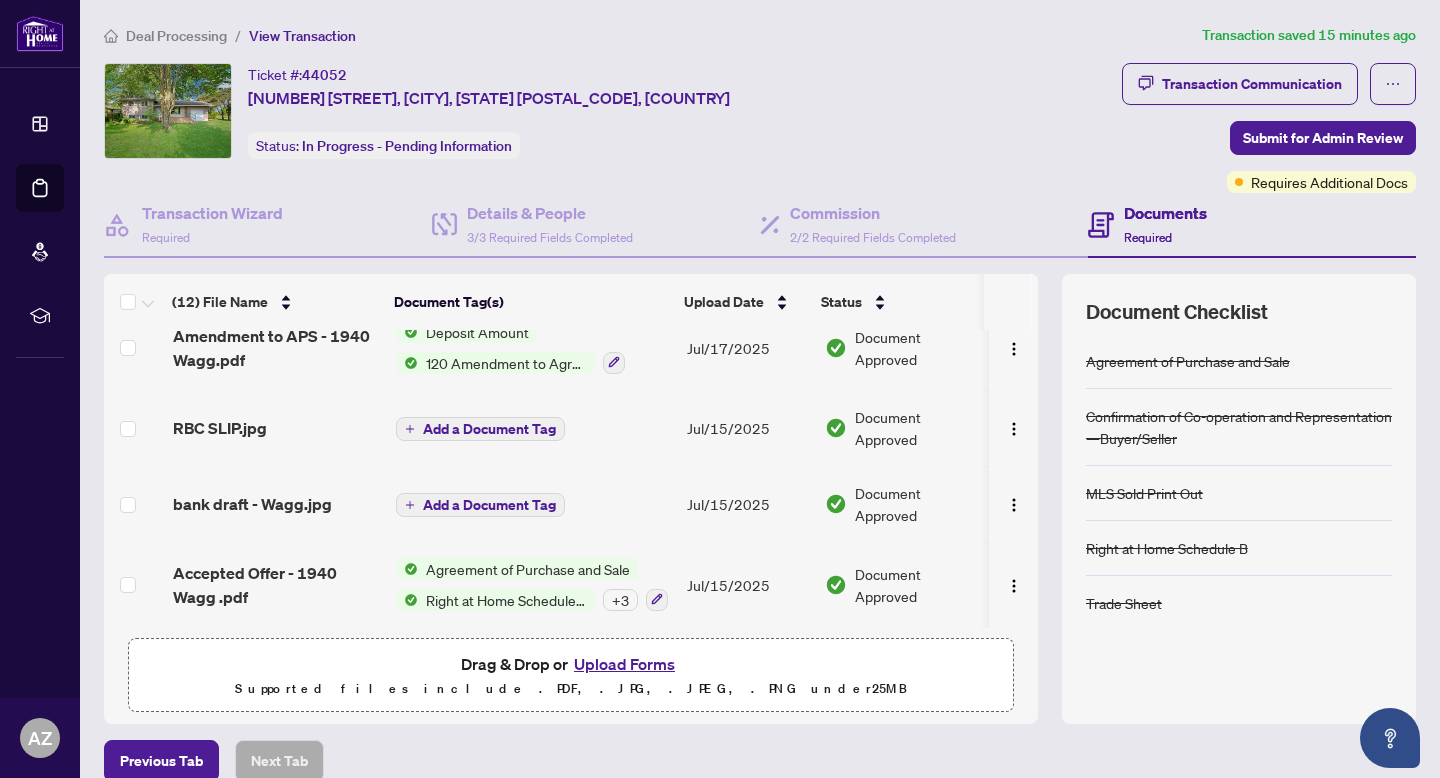 scroll, scrollTop: 0, scrollLeft: 0, axis: both 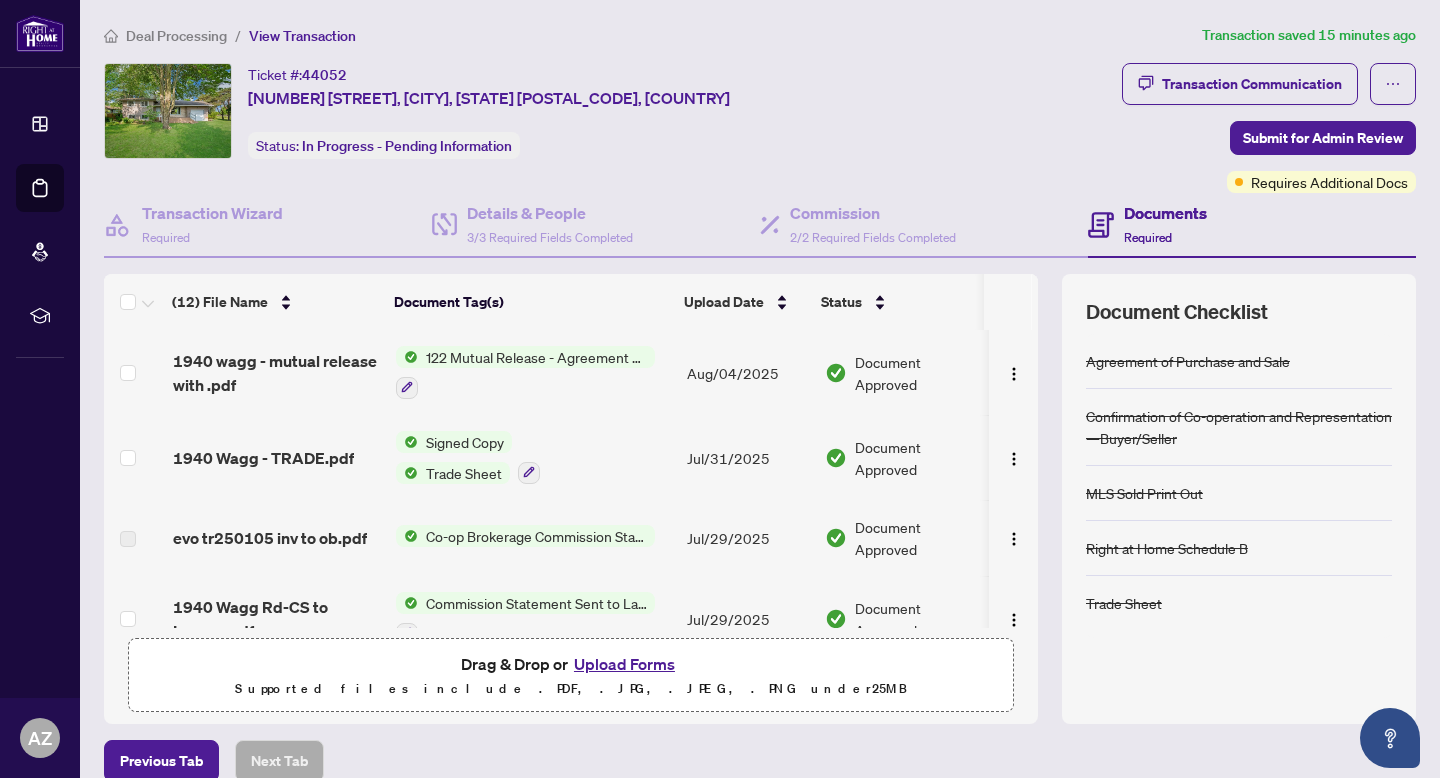 click on "Deal Processing" at bounding box center (176, 36) 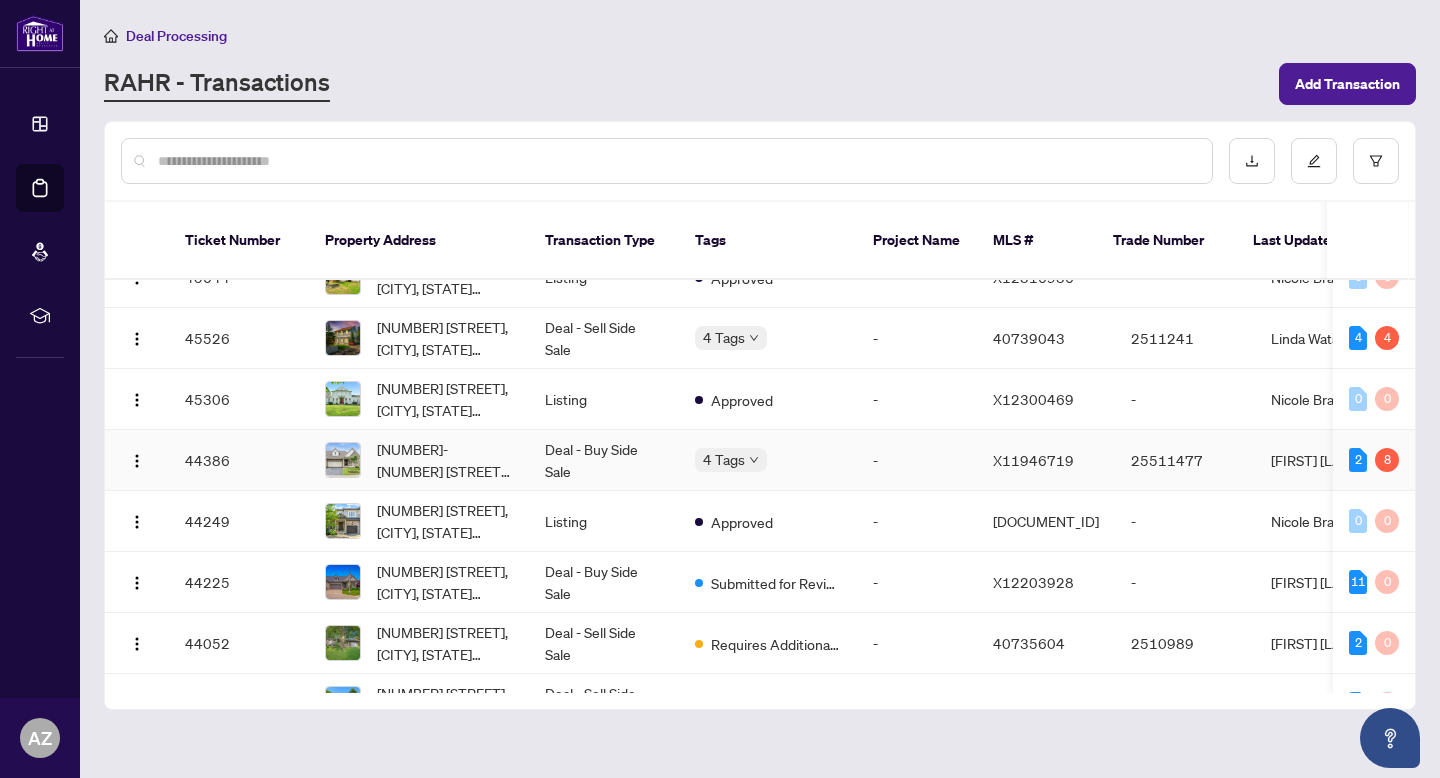 scroll, scrollTop: 121, scrollLeft: 0, axis: vertical 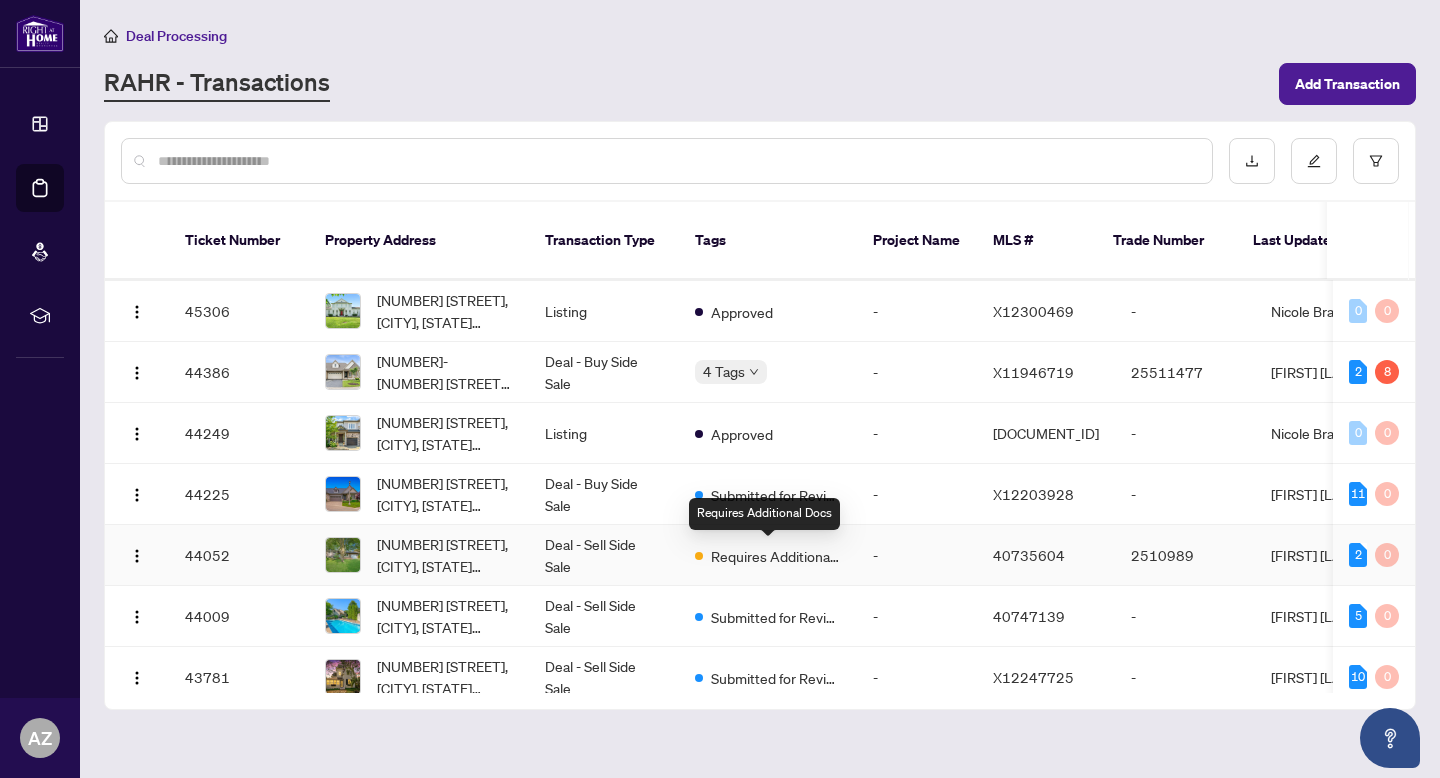 click on "Requires Additional Docs" at bounding box center (776, 556) 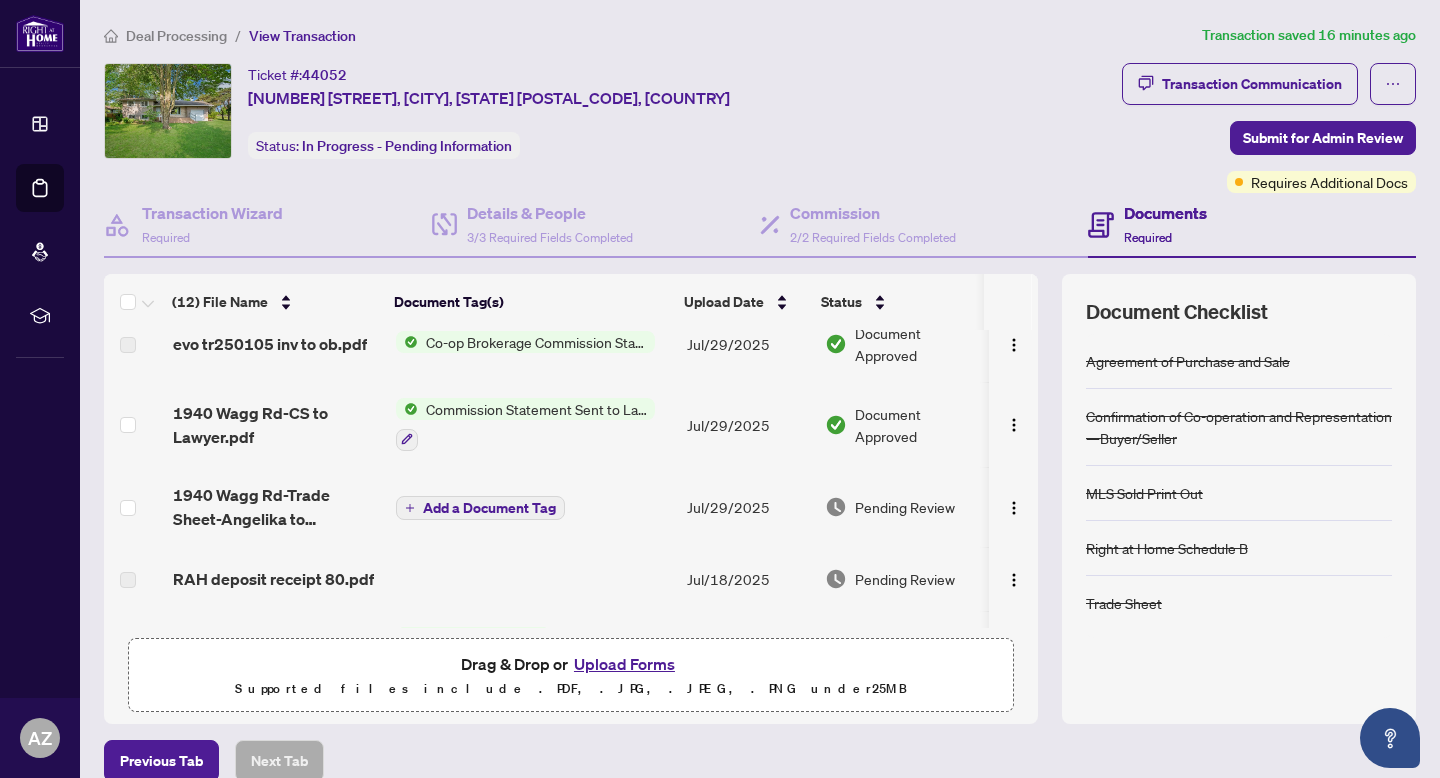scroll, scrollTop: 0, scrollLeft: 0, axis: both 